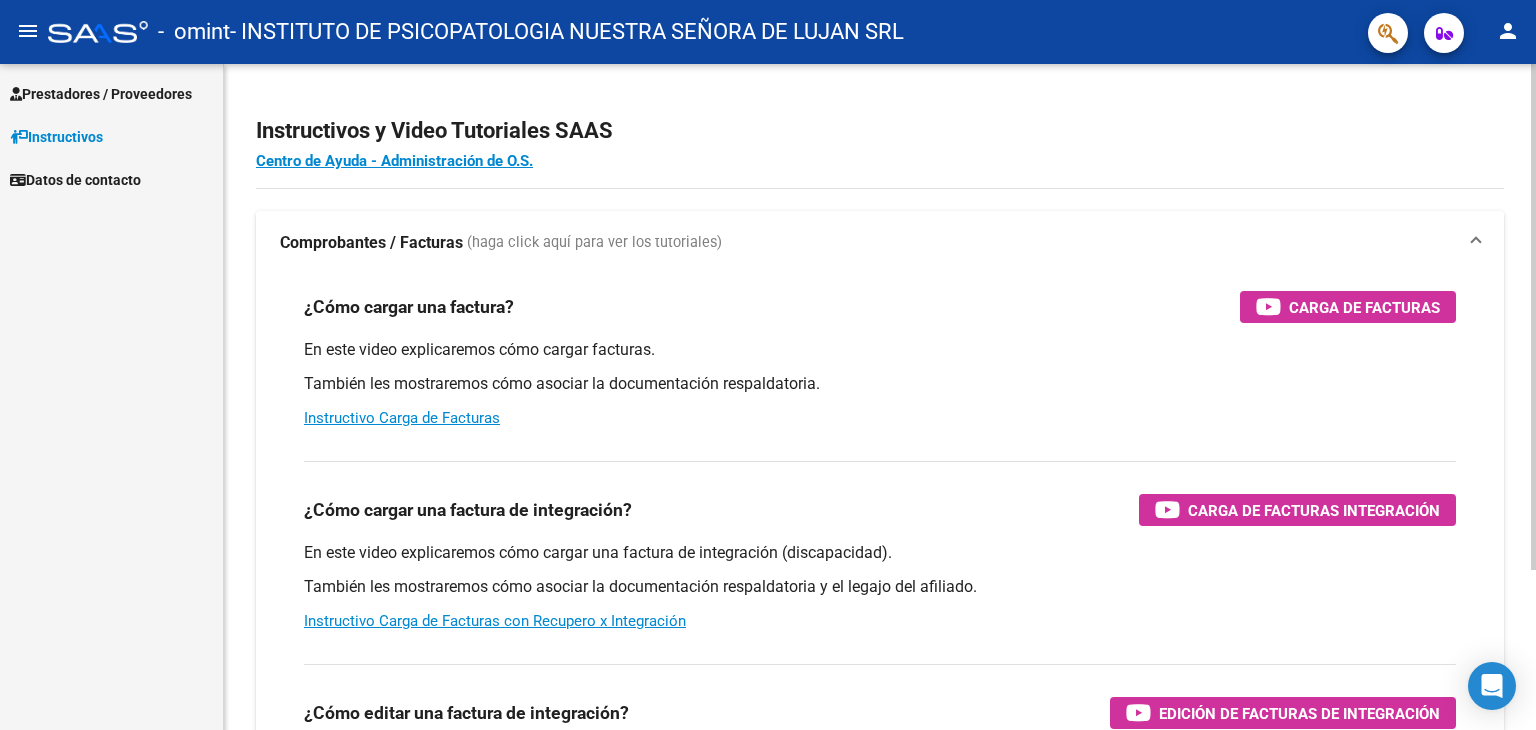 scroll, scrollTop: 0, scrollLeft: 0, axis: both 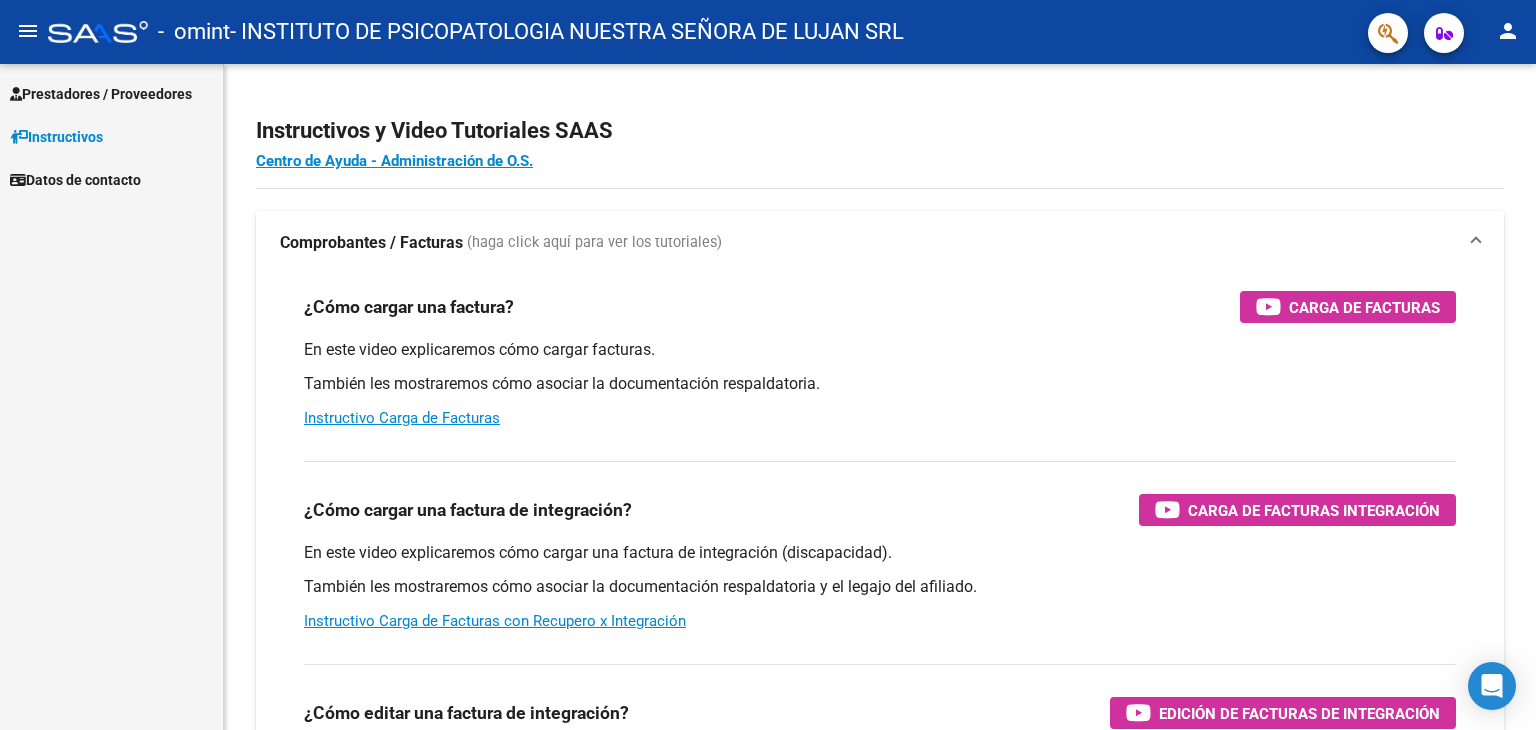 click on "Prestadores / Proveedores" at bounding box center [101, 94] 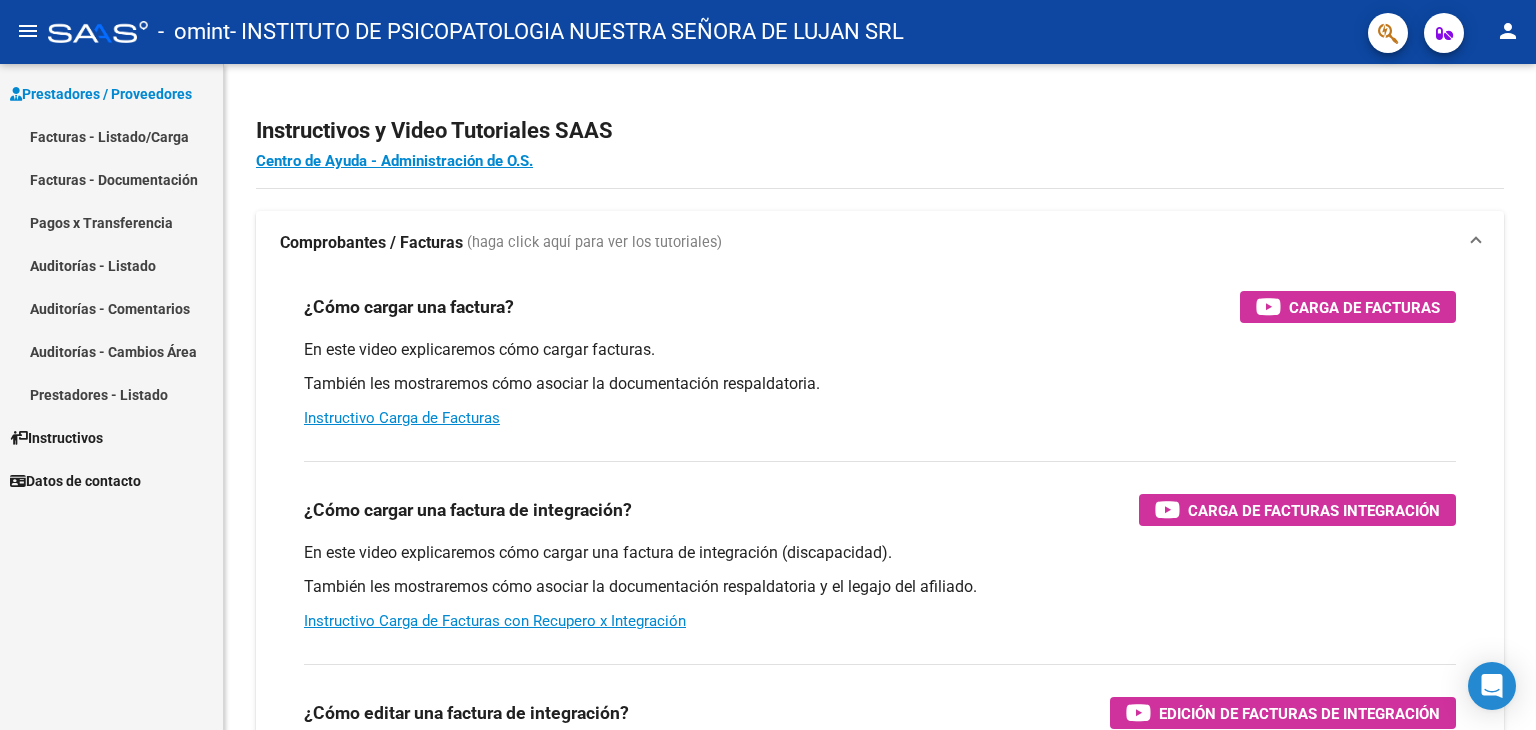 click on "Facturas - Listado/Carga" at bounding box center [111, 136] 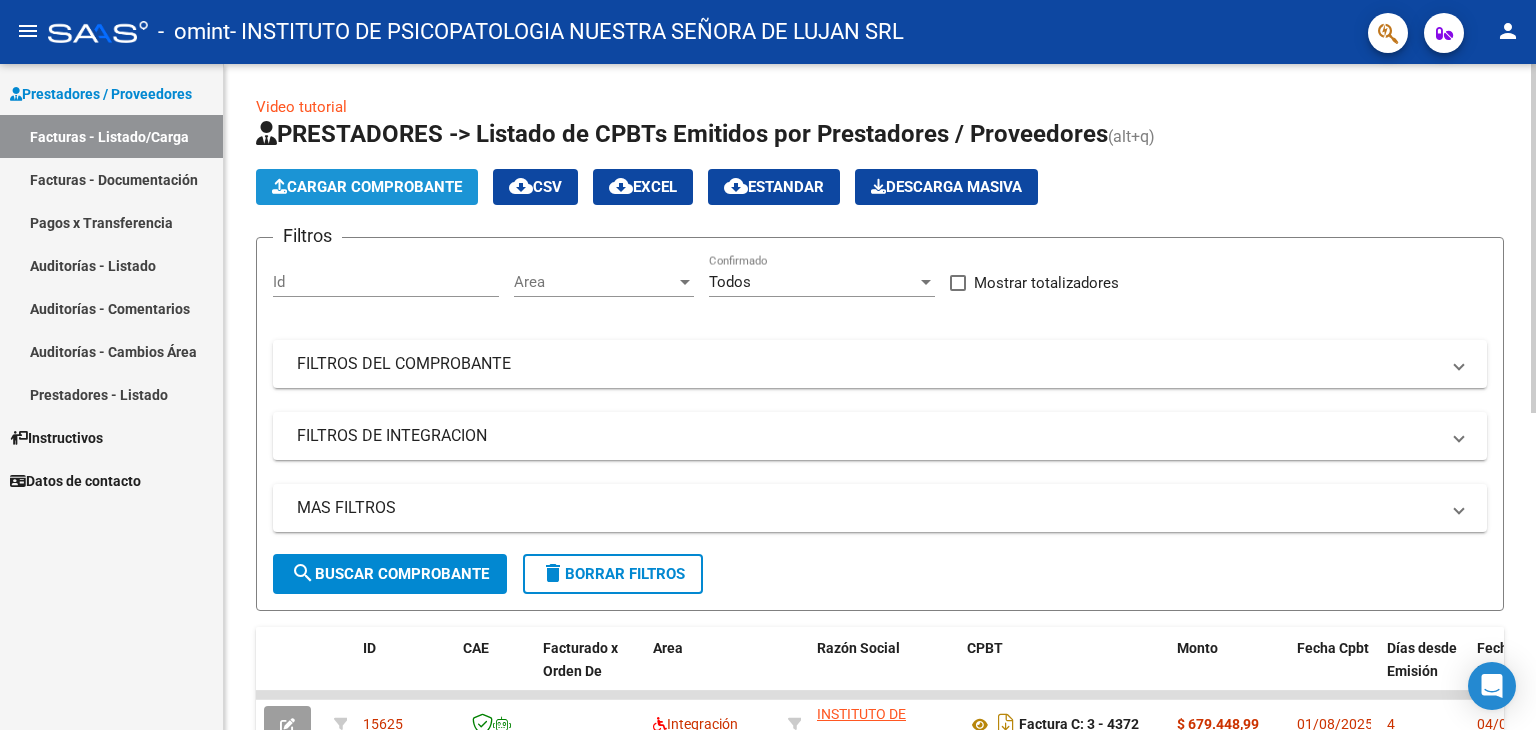 click on "Cargar Comprobante" 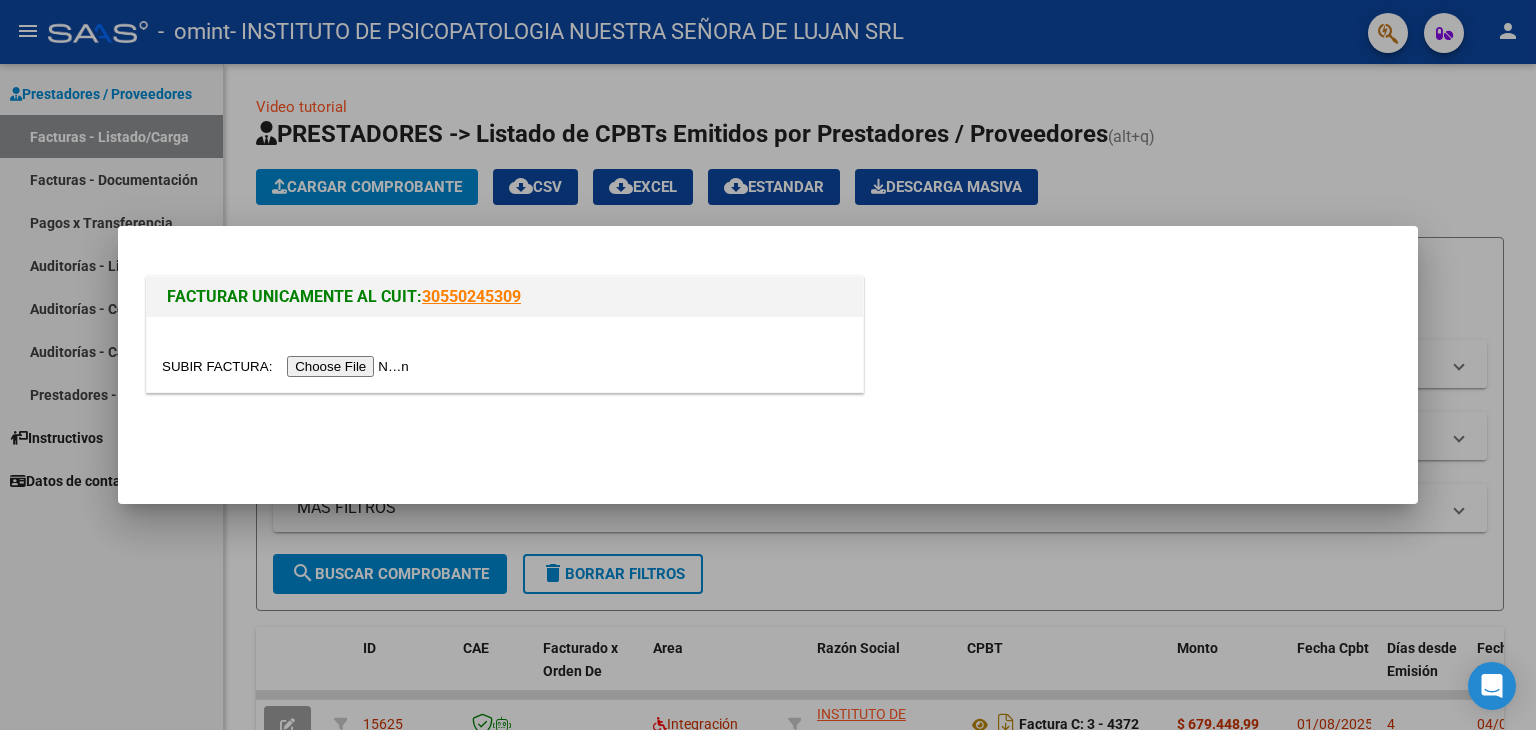 click at bounding box center (288, 366) 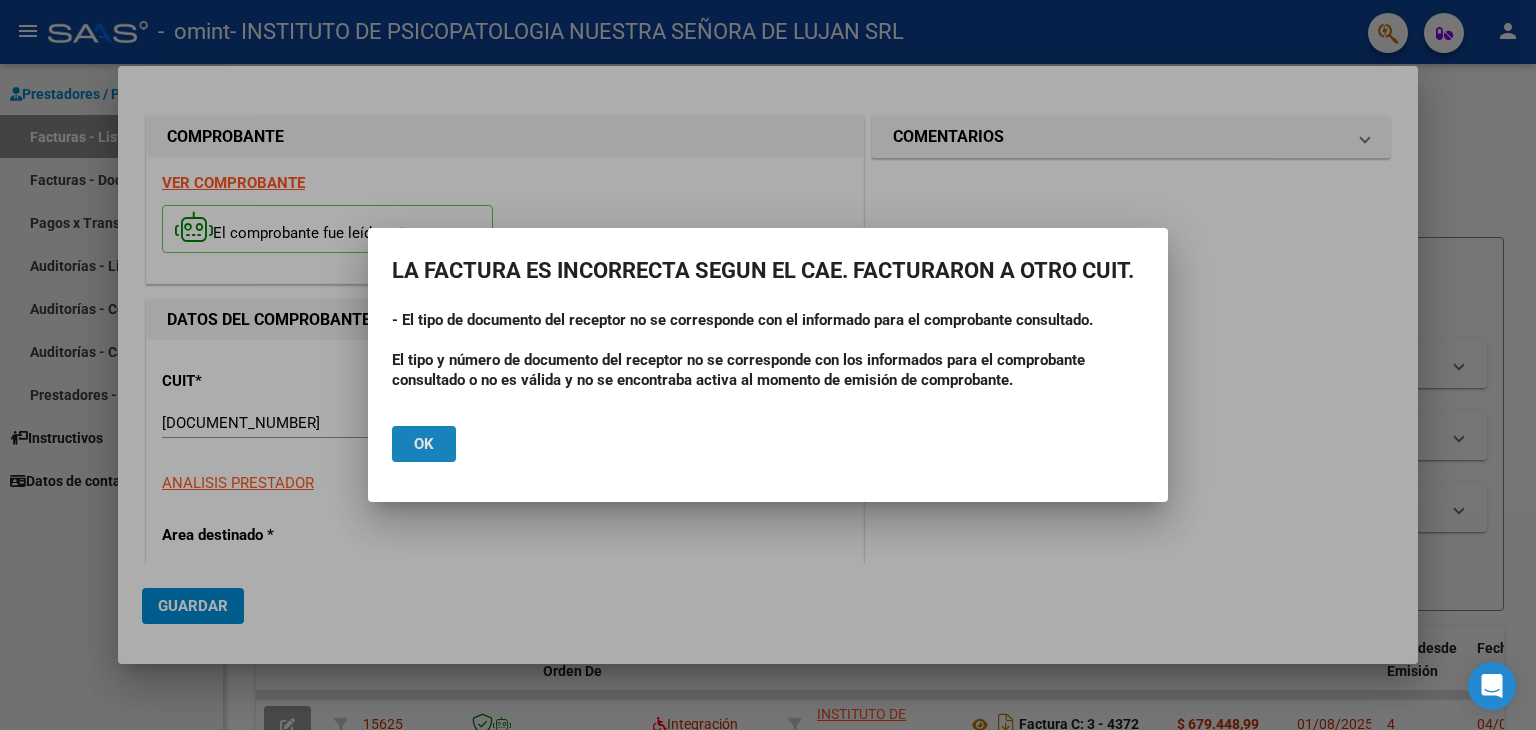 click on "Ok" 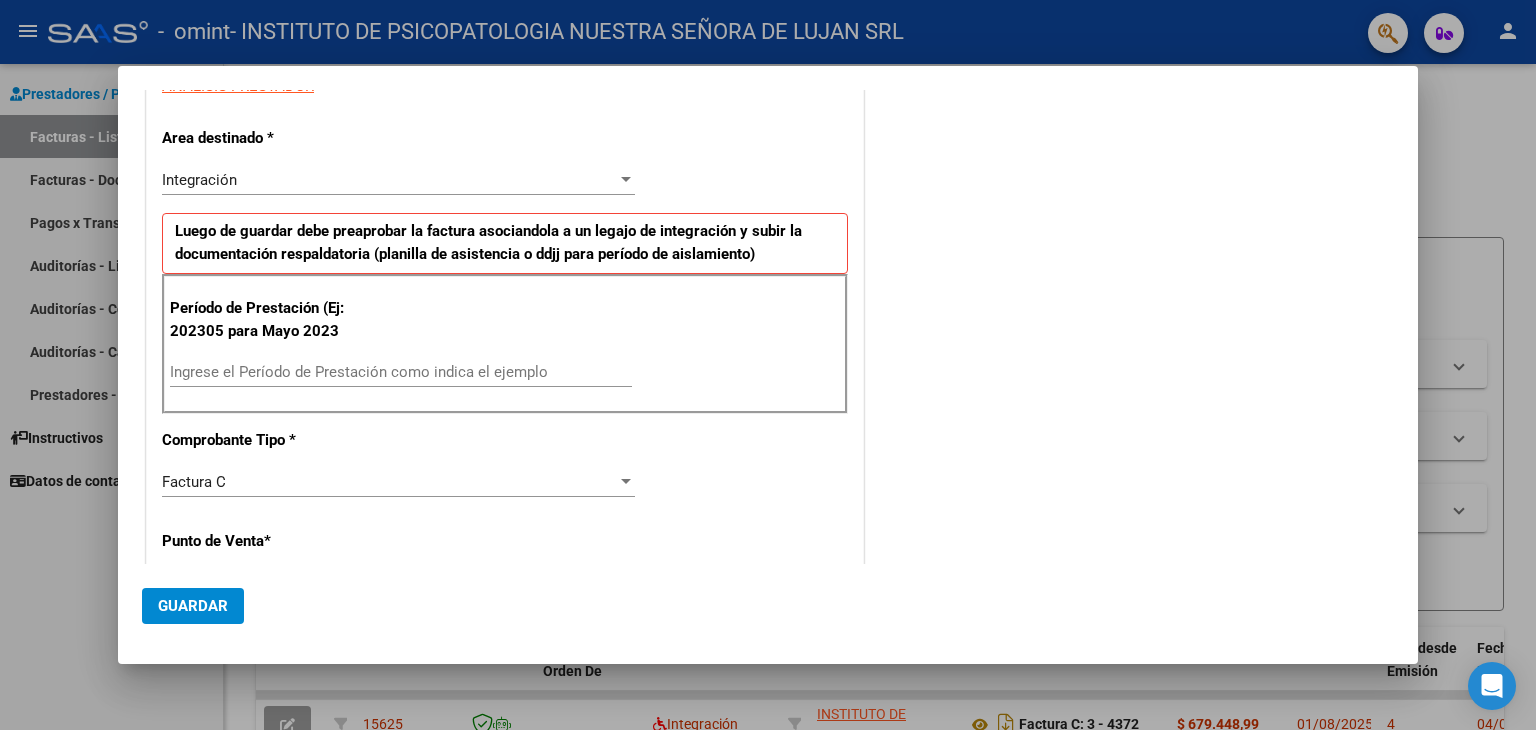 scroll, scrollTop: 500, scrollLeft: 0, axis: vertical 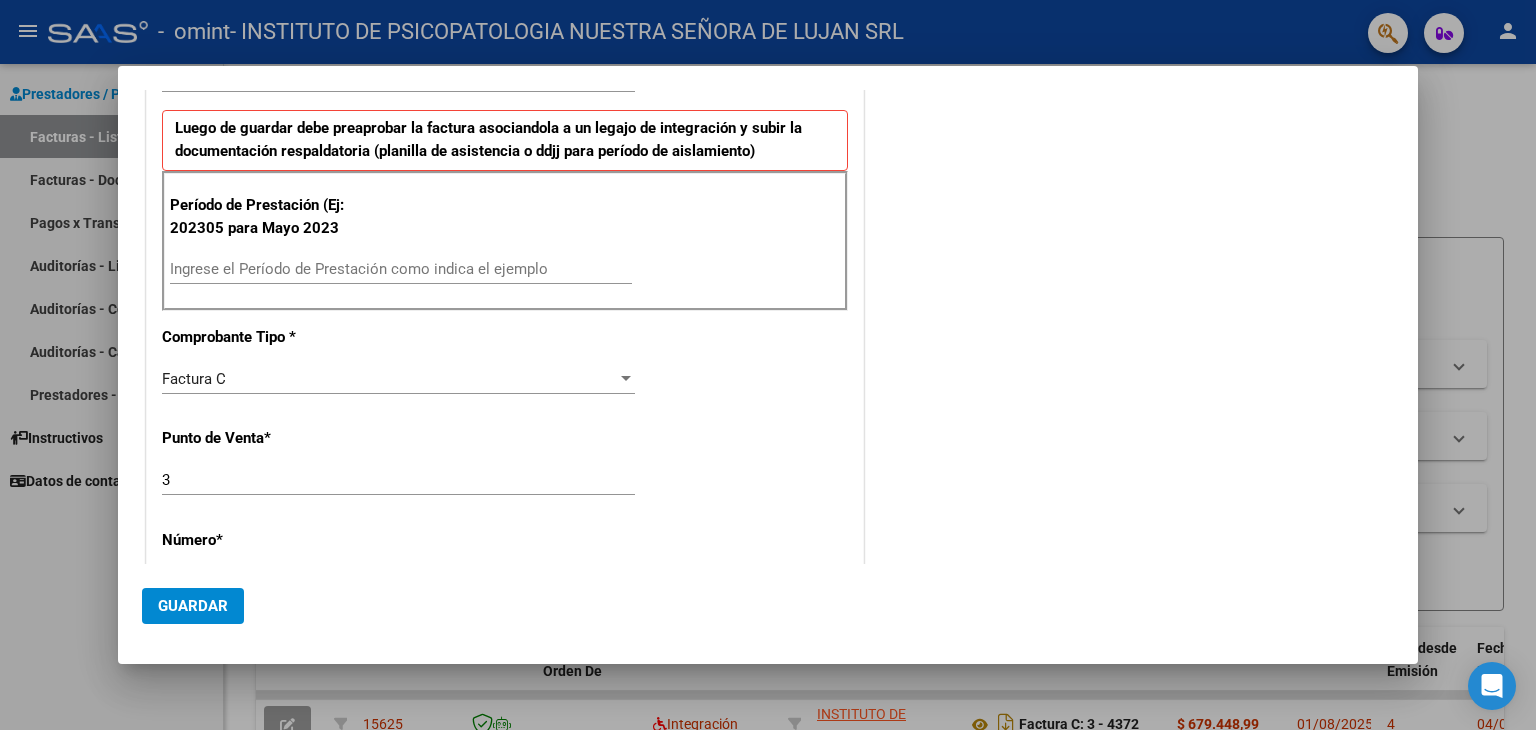 click on "Ingrese el Período de Prestación como indica el ejemplo" at bounding box center (401, 269) 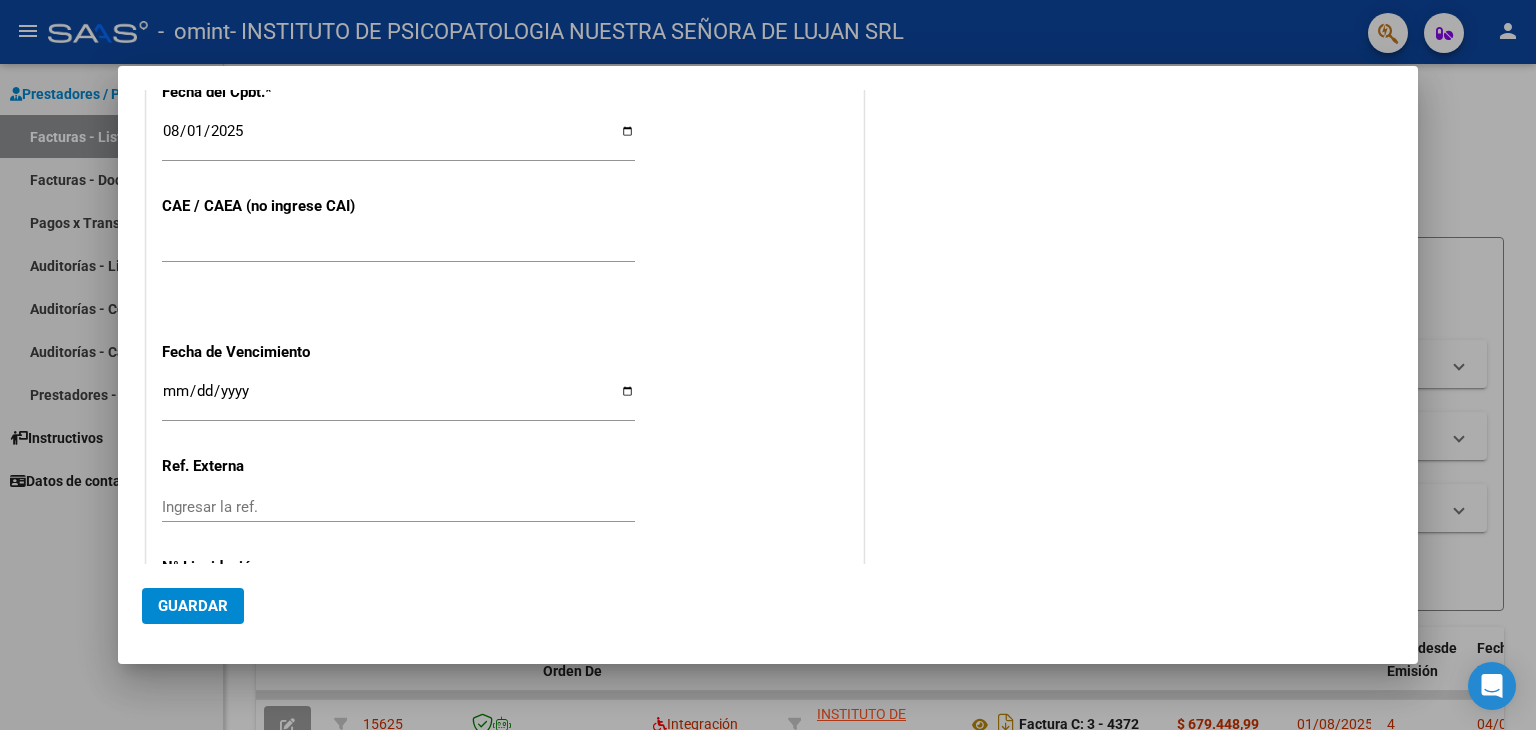 scroll, scrollTop: 1200, scrollLeft: 0, axis: vertical 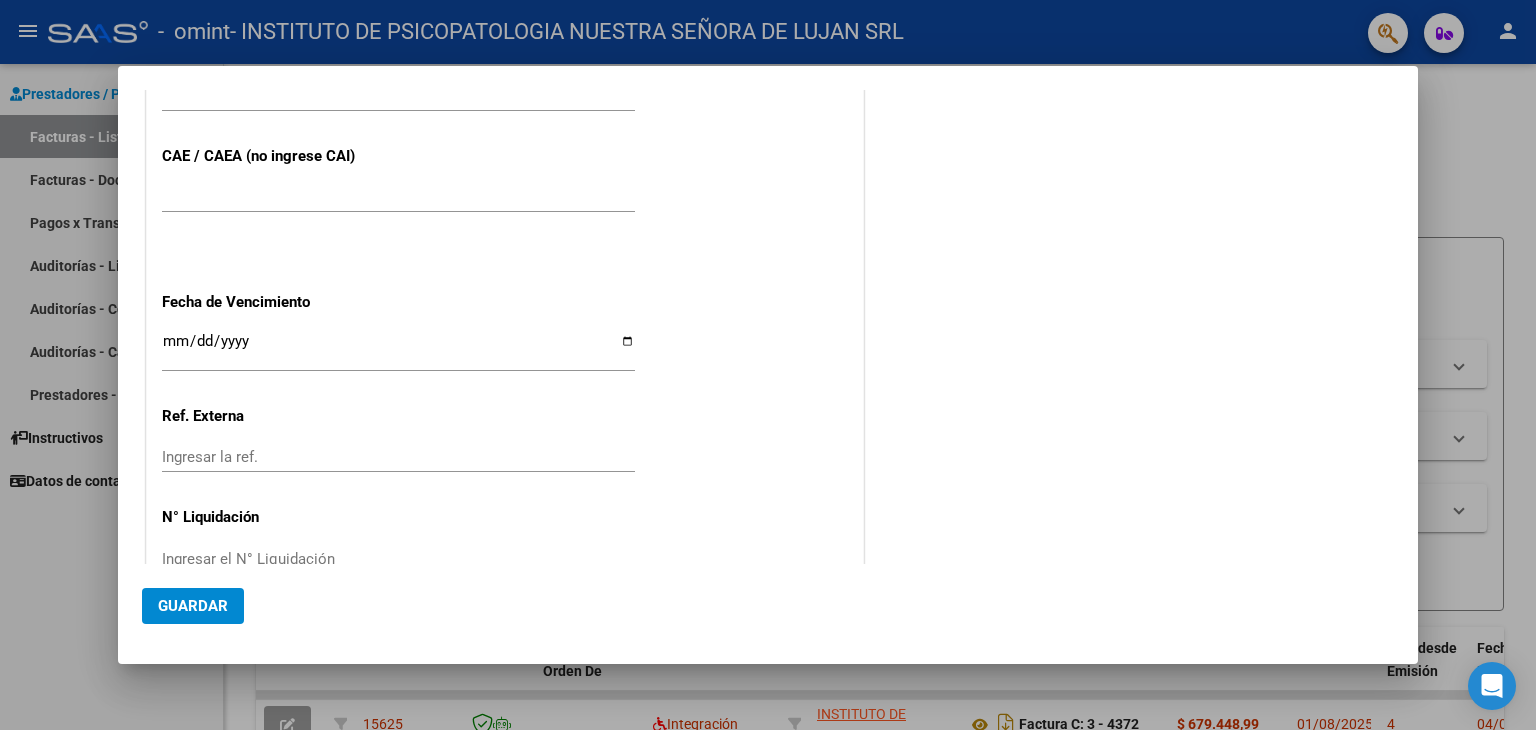 type on "202507" 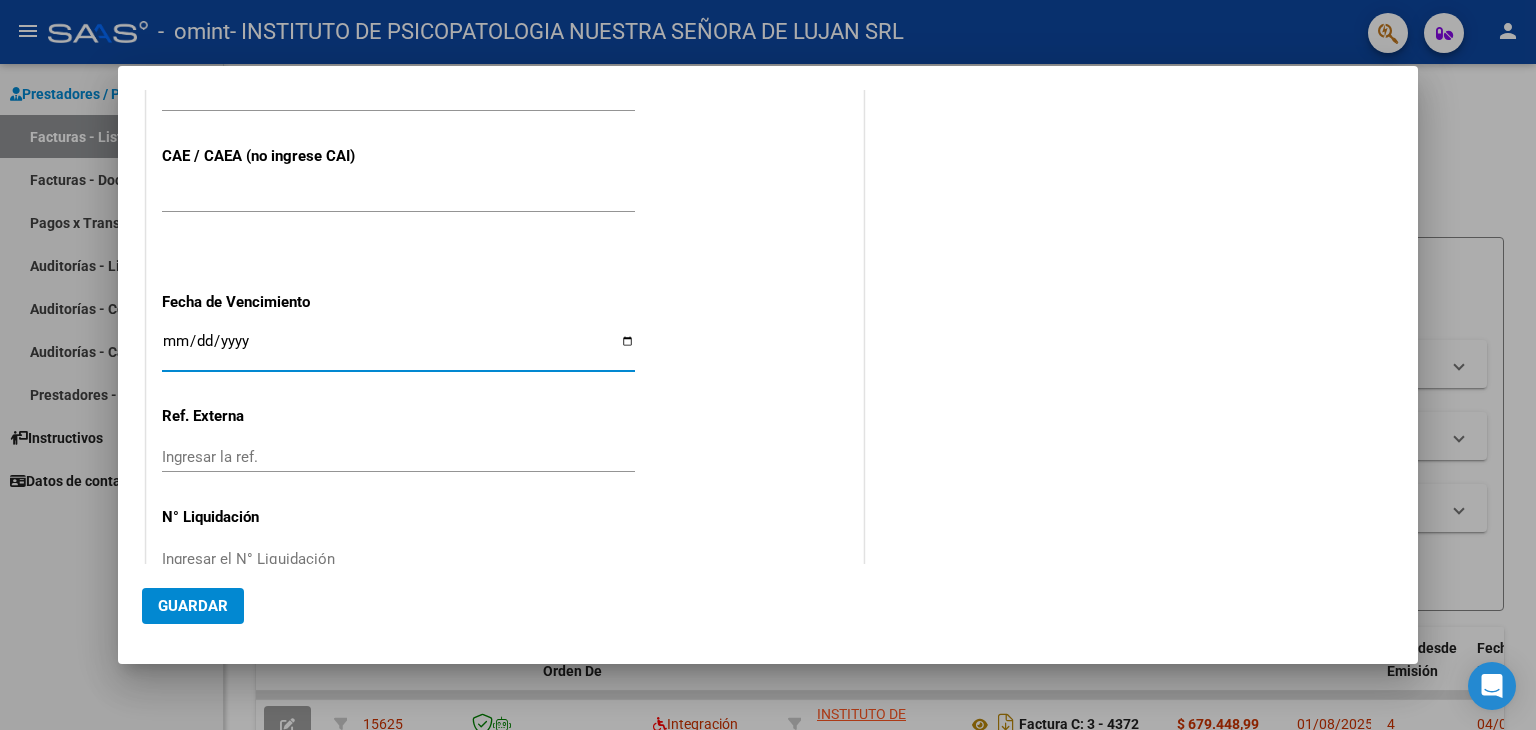 type on "2025-08-11" 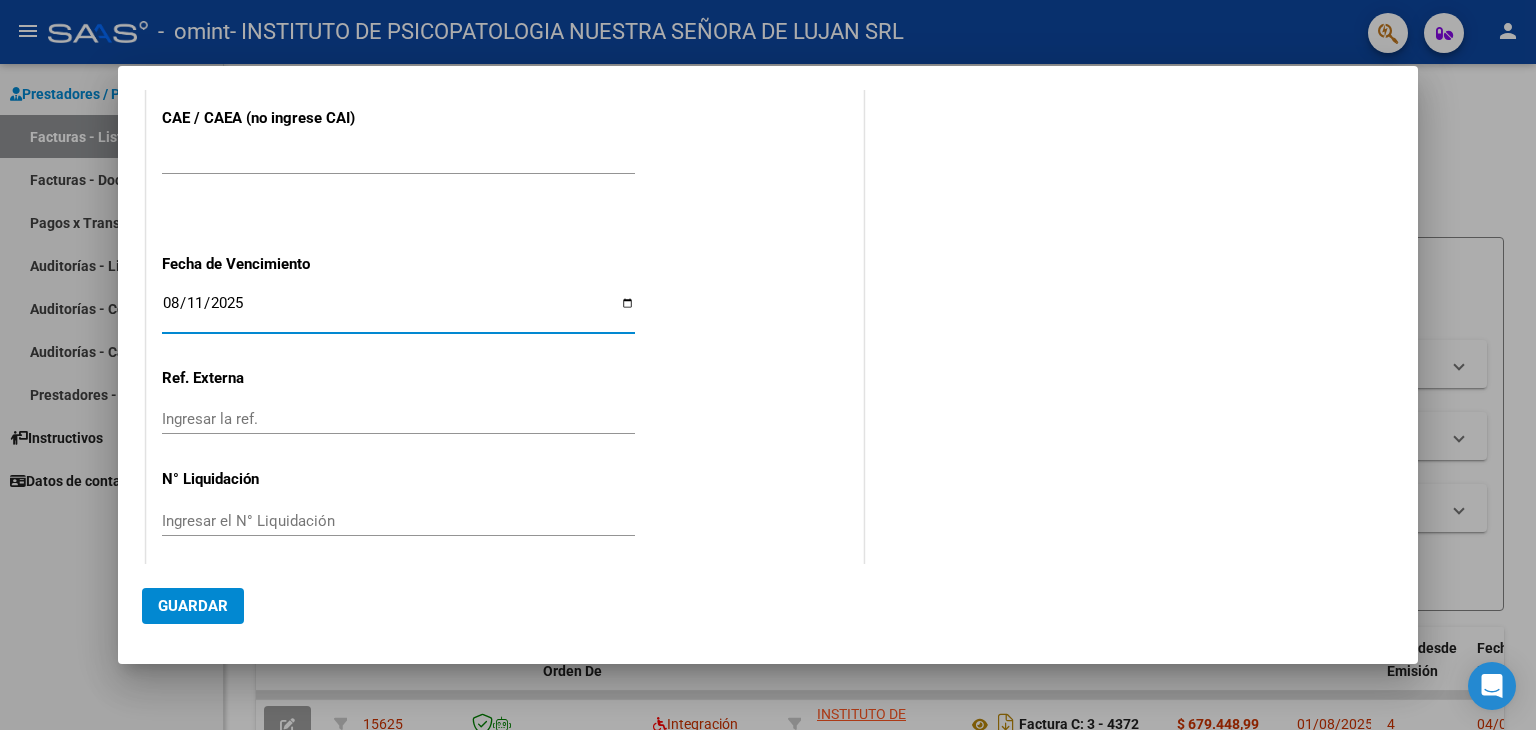 scroll, scrollTop: 1245, scrollLeft: 0, axis: vertical 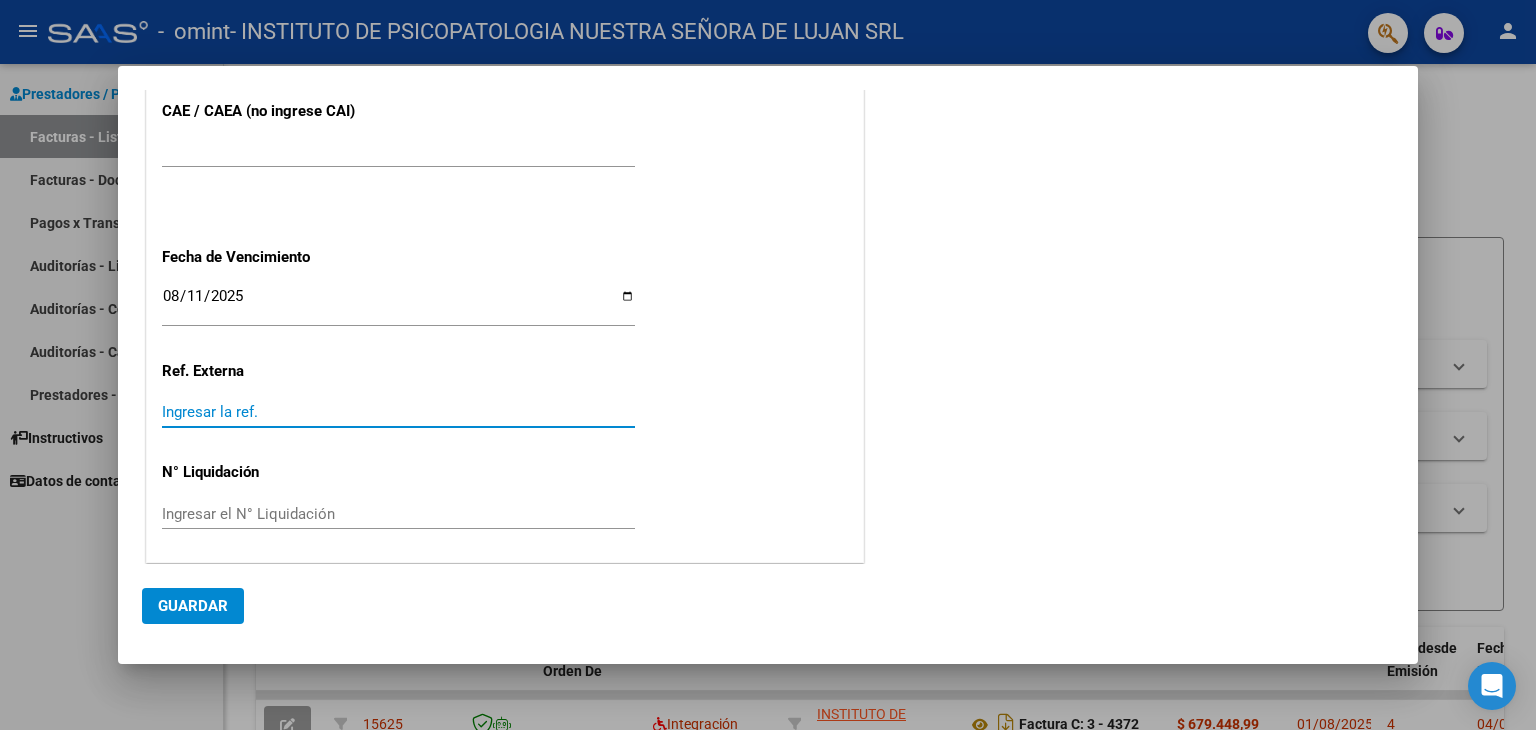 click on "Ingresar la ref." at bounding box center [398, 412] 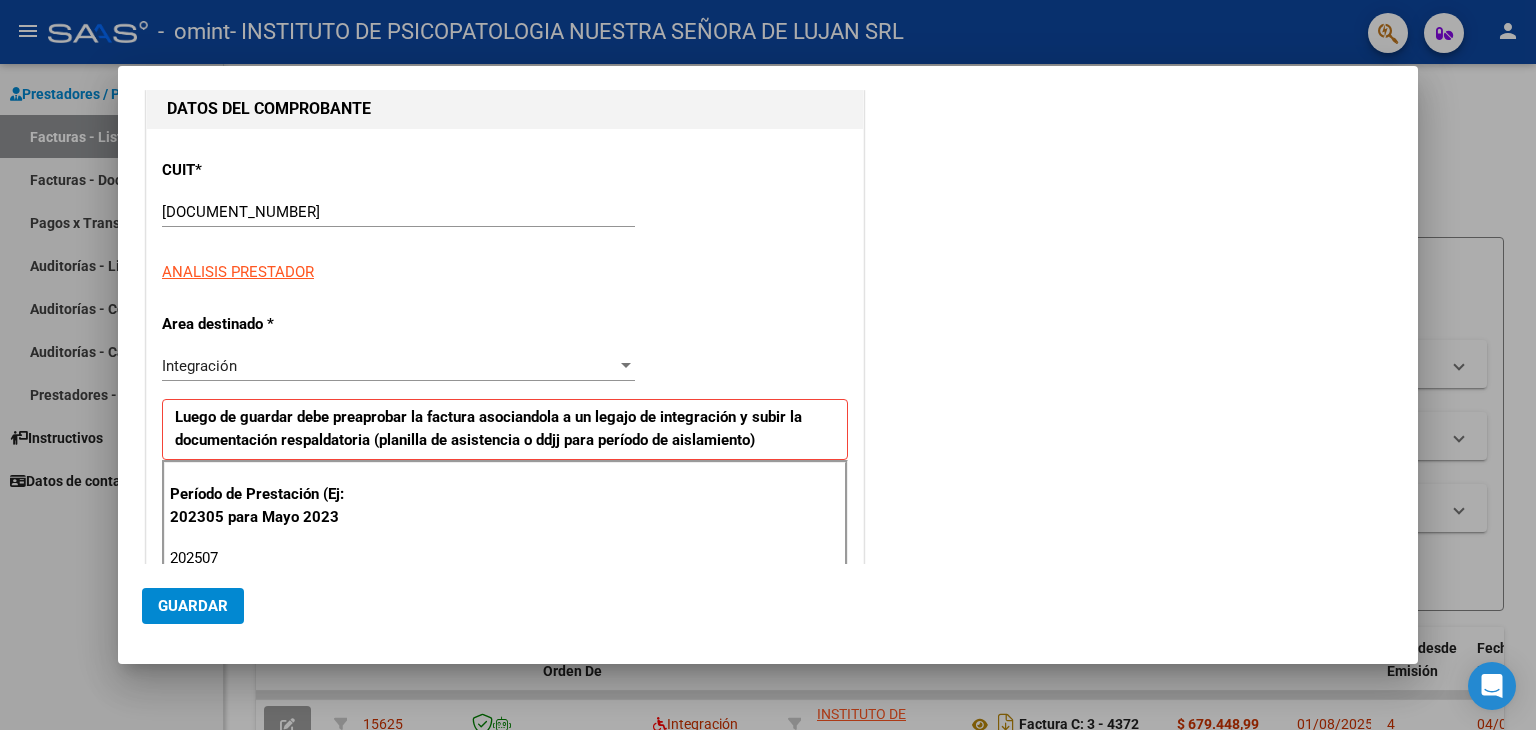 scroll, scrollTop: 300, scrollLeft: 0, axis: vertical 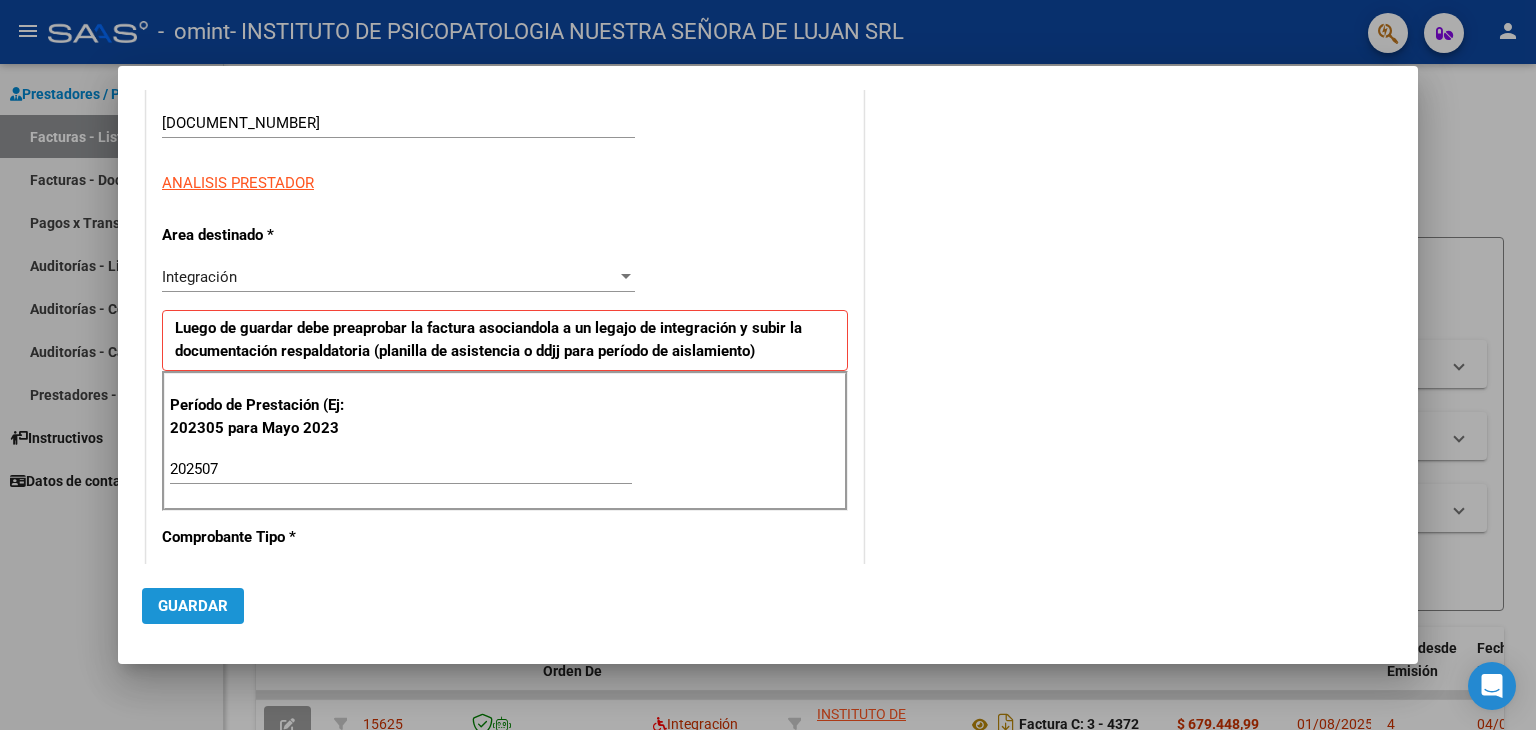 click on "Guardar" 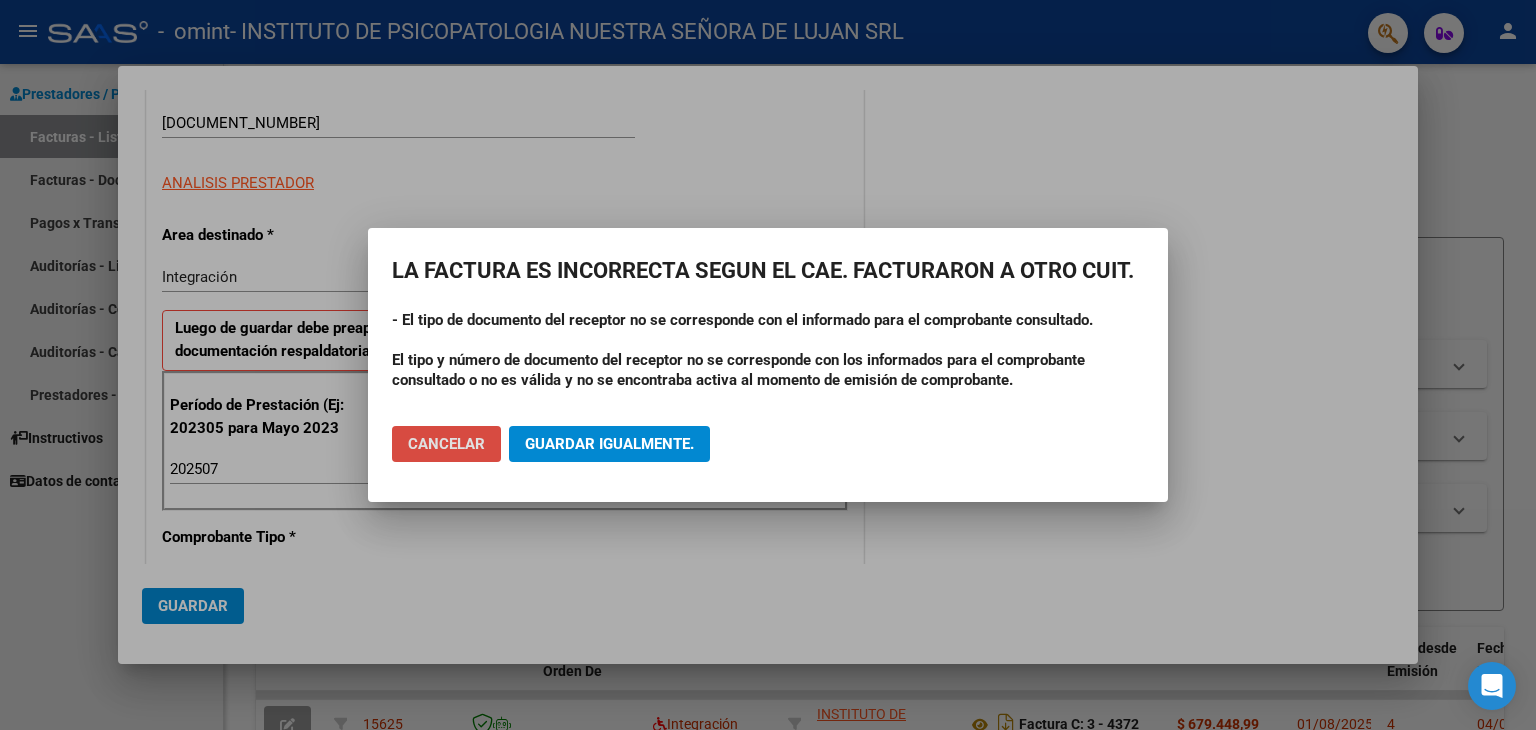 click on "Cancelar" 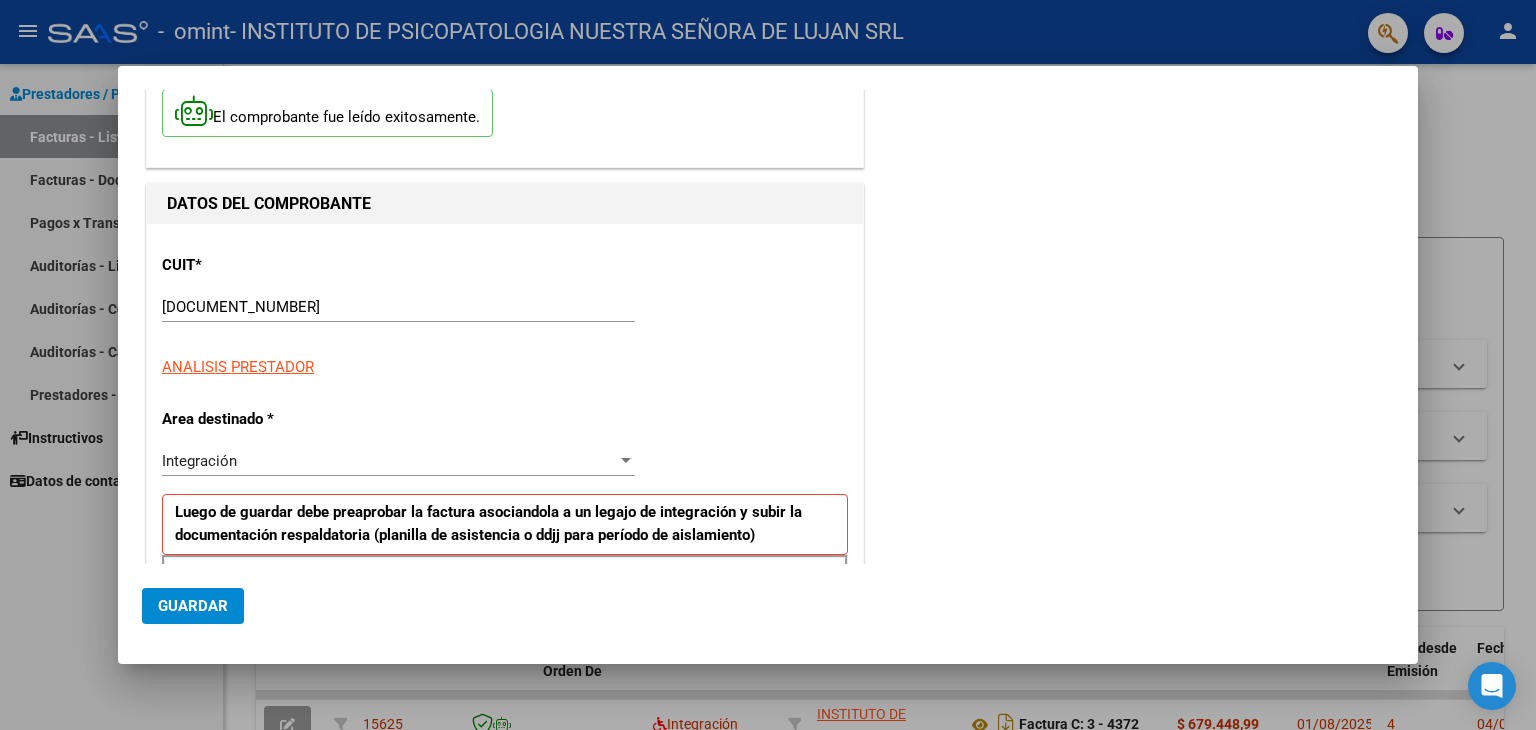 scroll, scrollTop: 0, scrollLeft: 0, axis: both 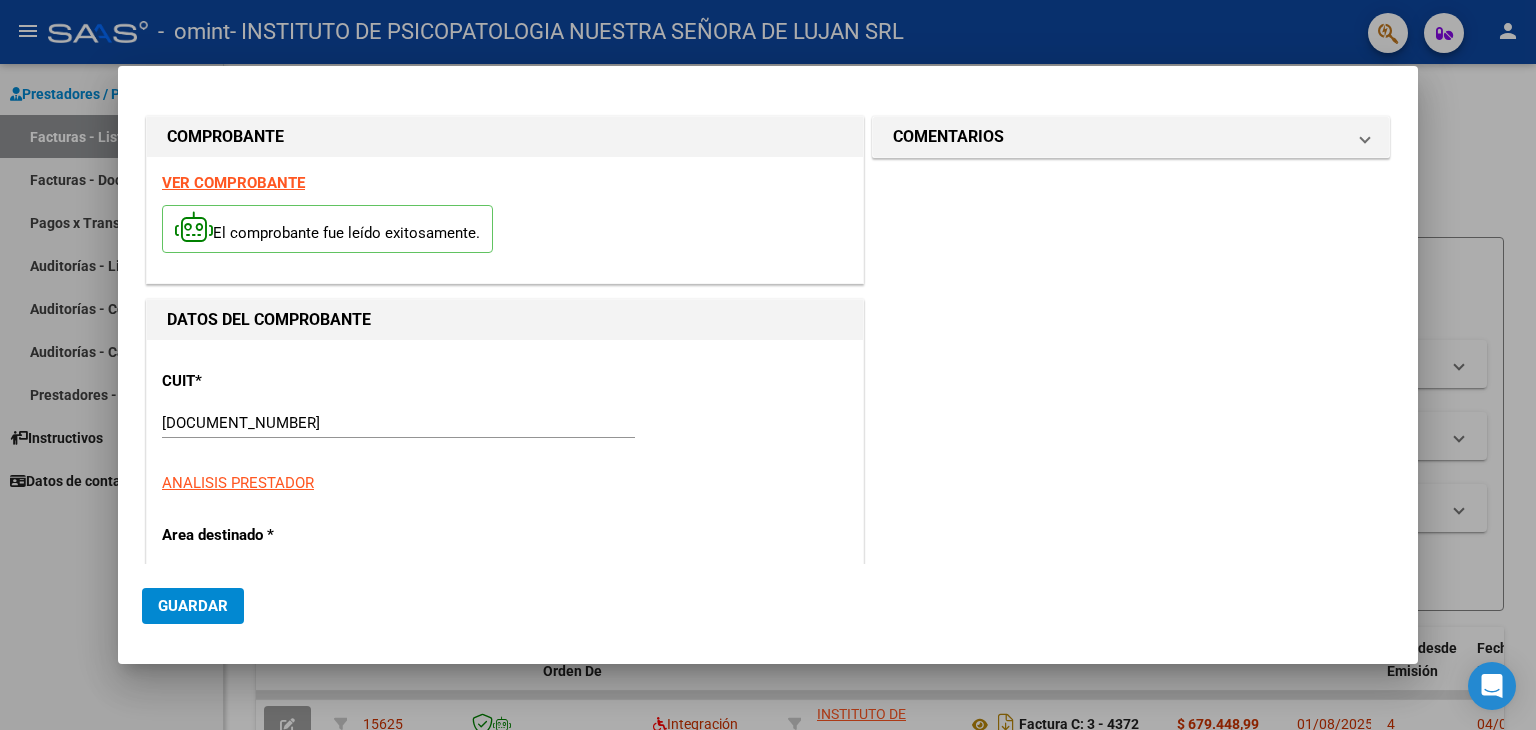 click at bounding box center [768, 365] 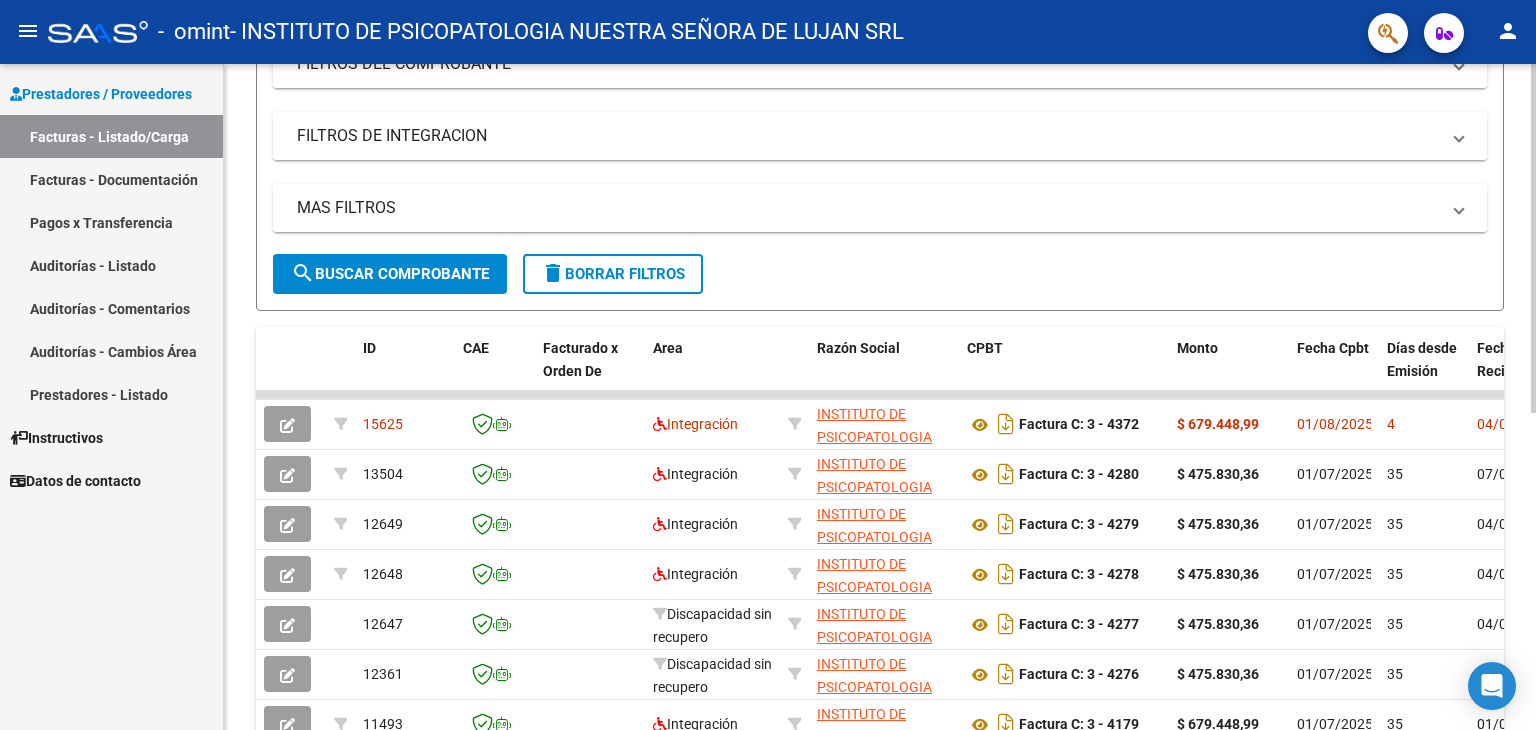 scroll, scrollTop: 0, scrollLeft: 0, axis: both 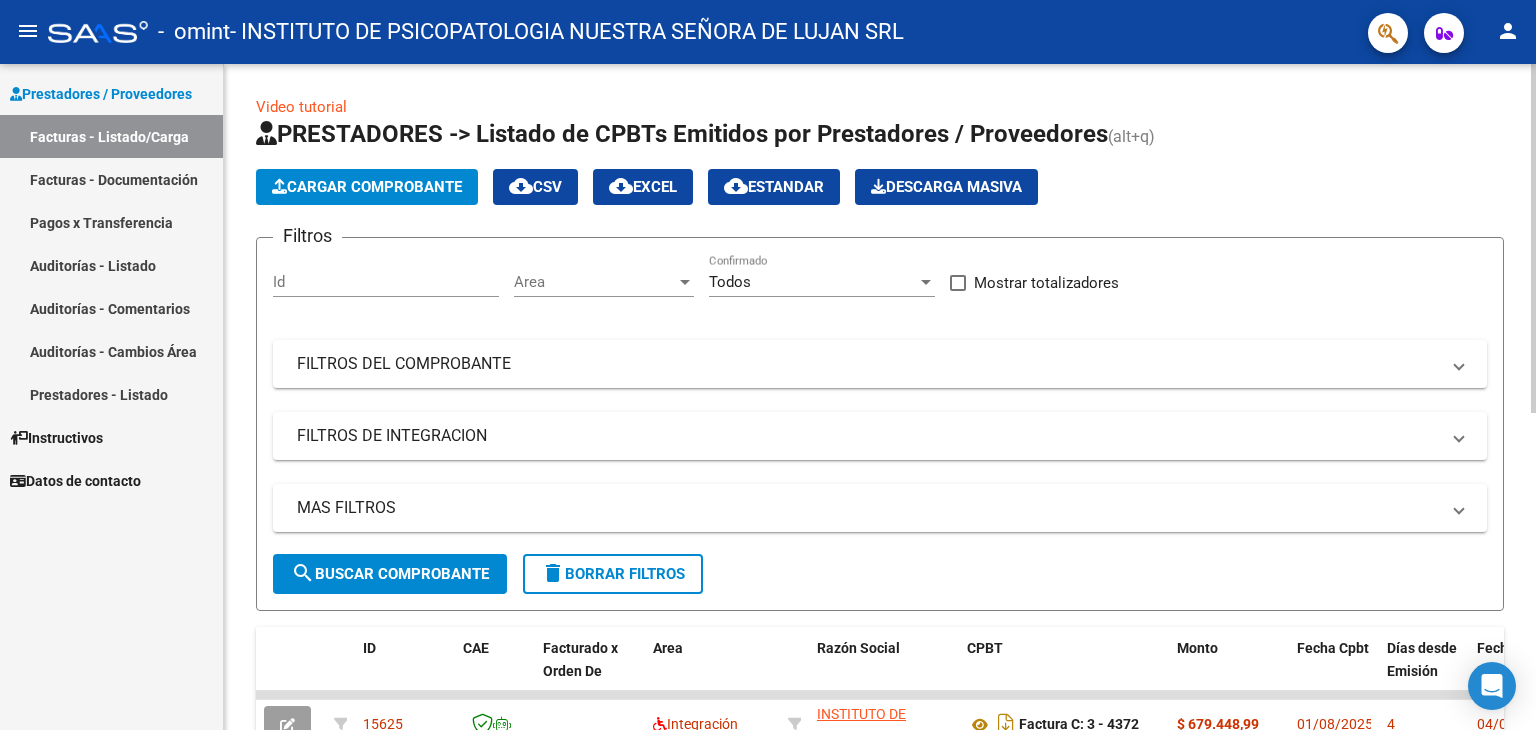click on "Cargar Comprobante" 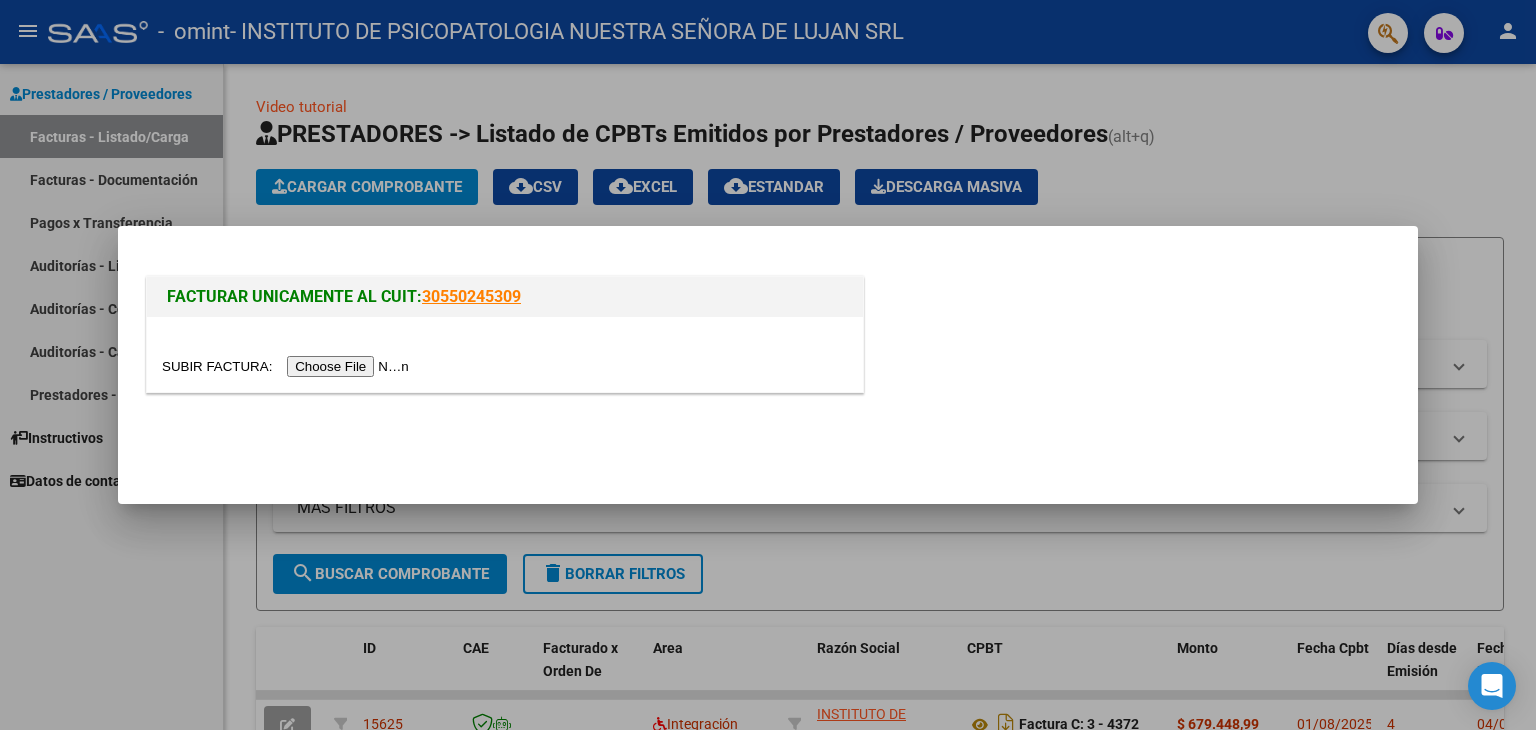 click at bounding box center (288, 366) 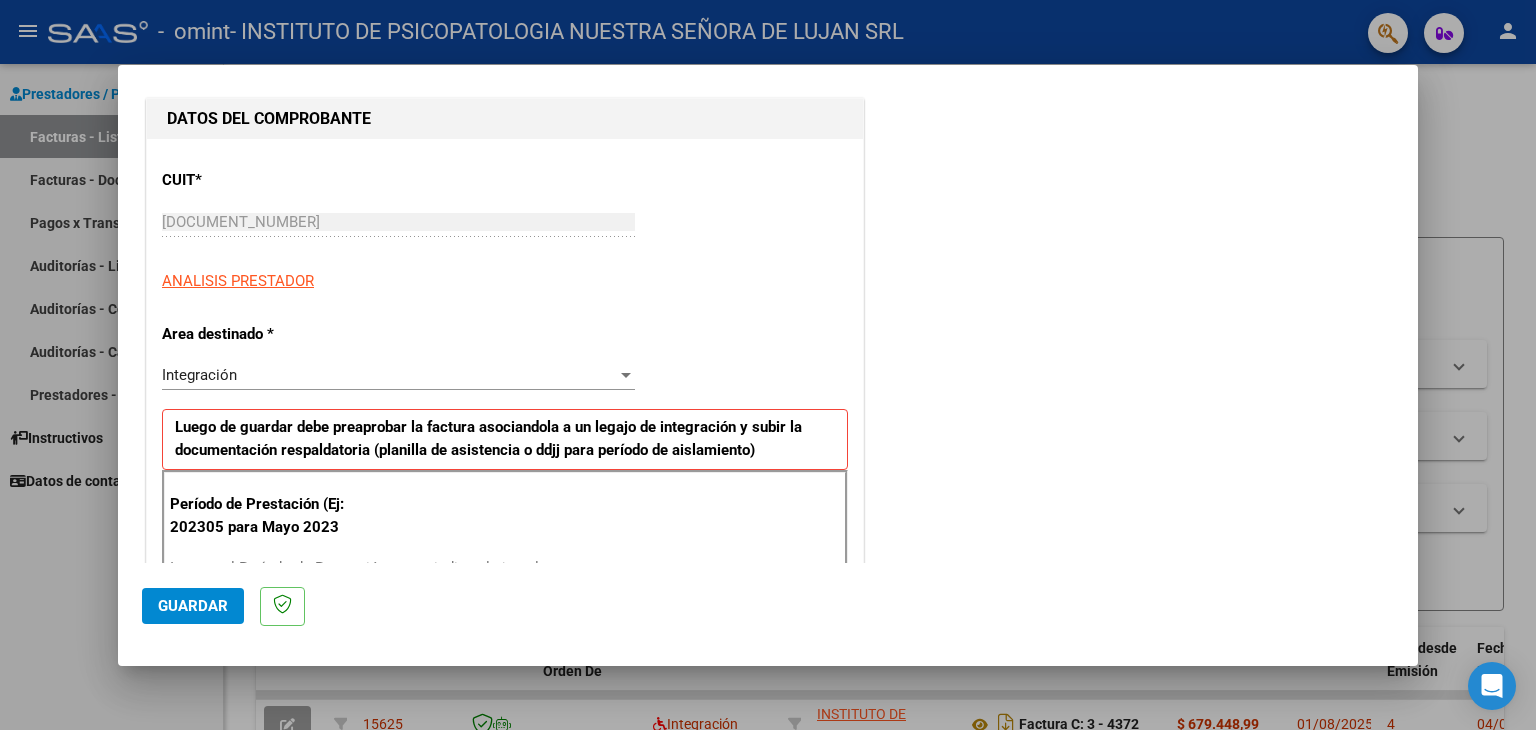 scroll, scrollTop: 500, scrollLeft: 0, axis: vertical 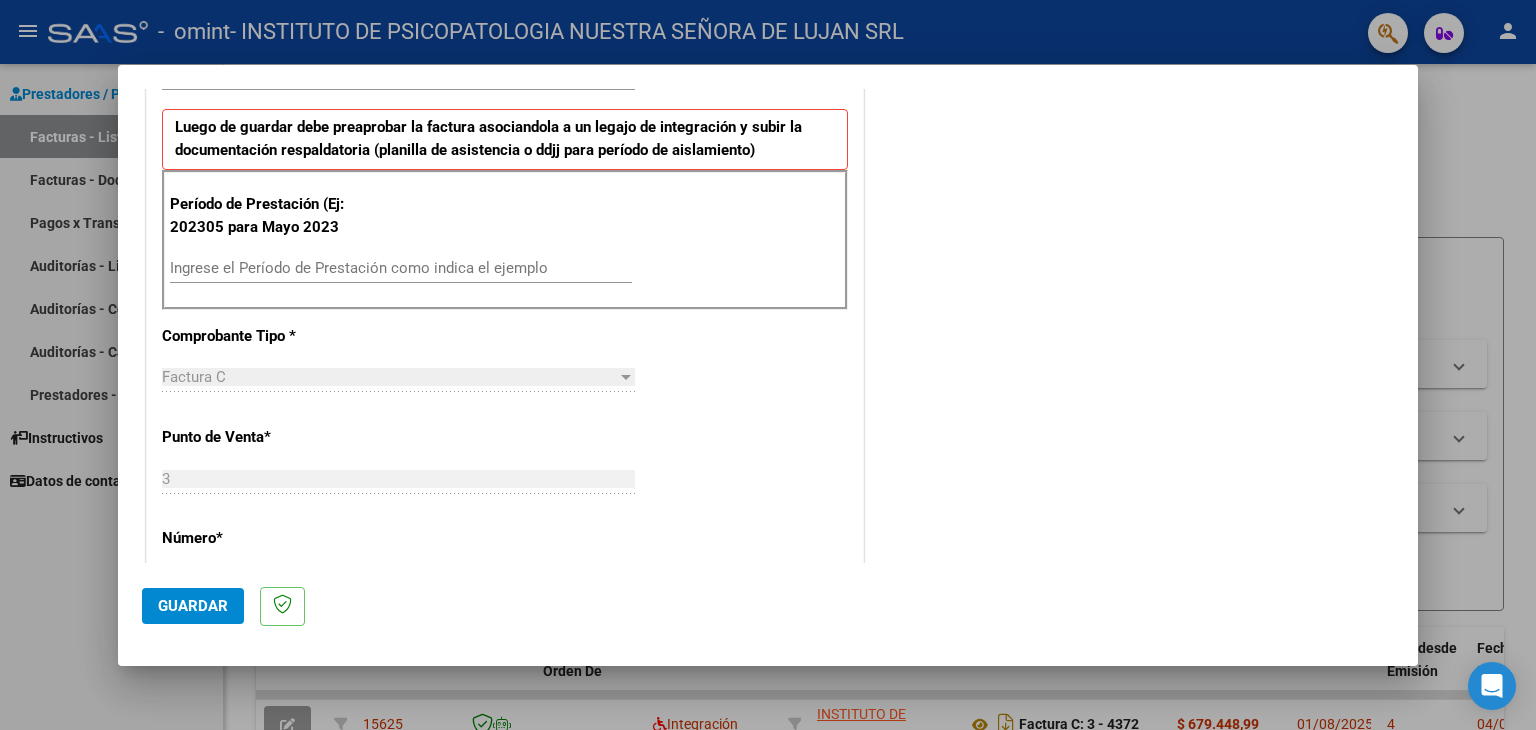 click on "Ingrese el Período de Prestación como indica el ejemplo" at bounding box center [401, 268] 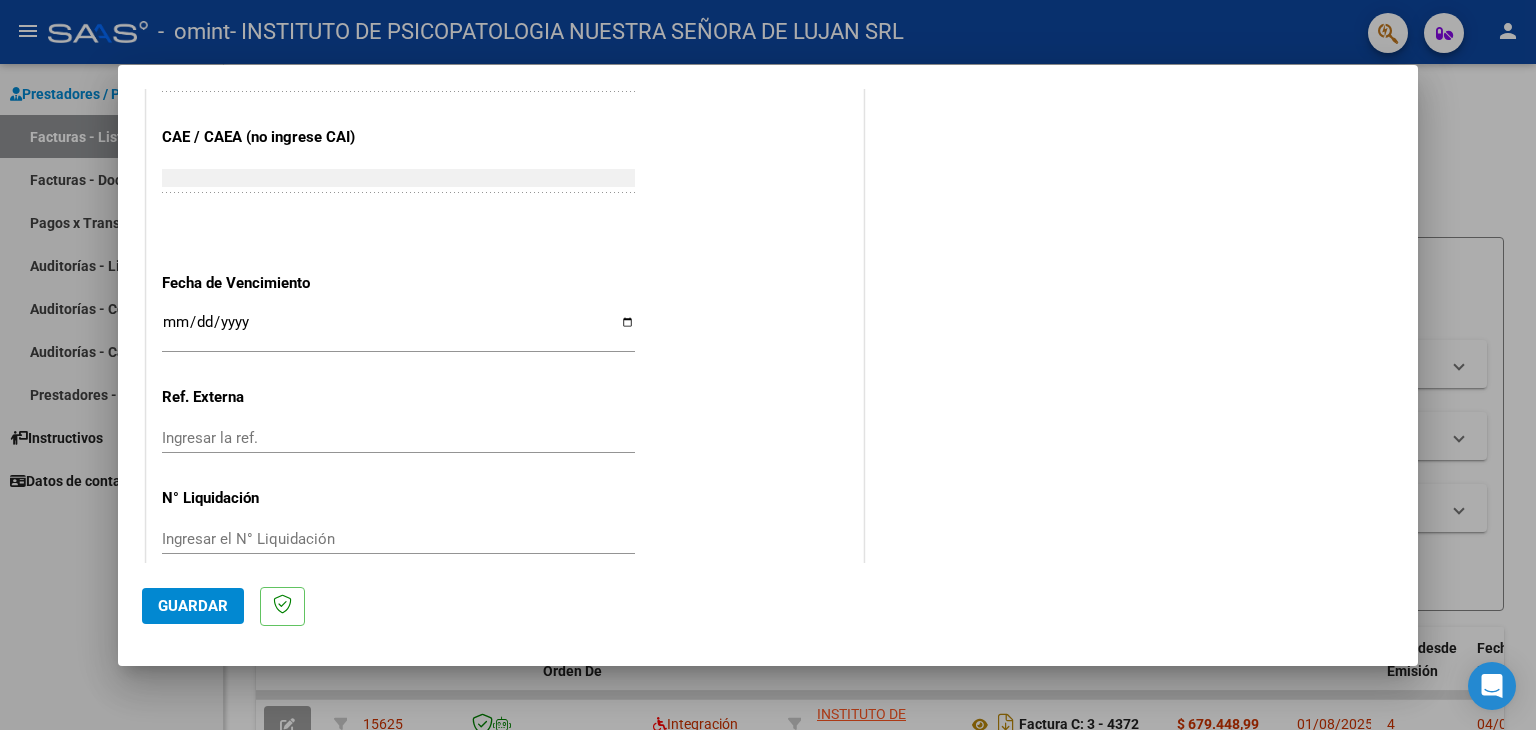 scroll, scrollTop: 1245, scrollLeft: 0, axis: vertical 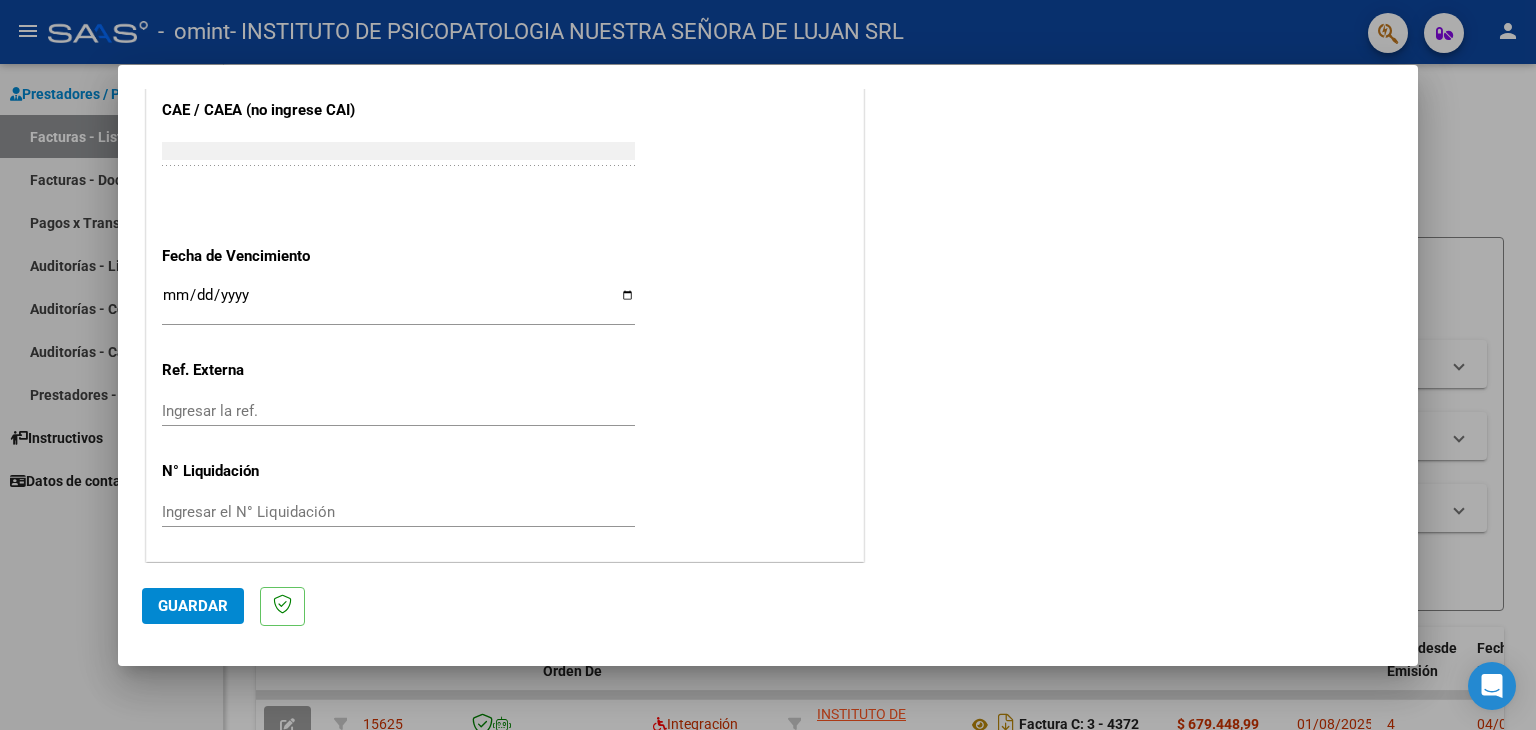 type on "202507" 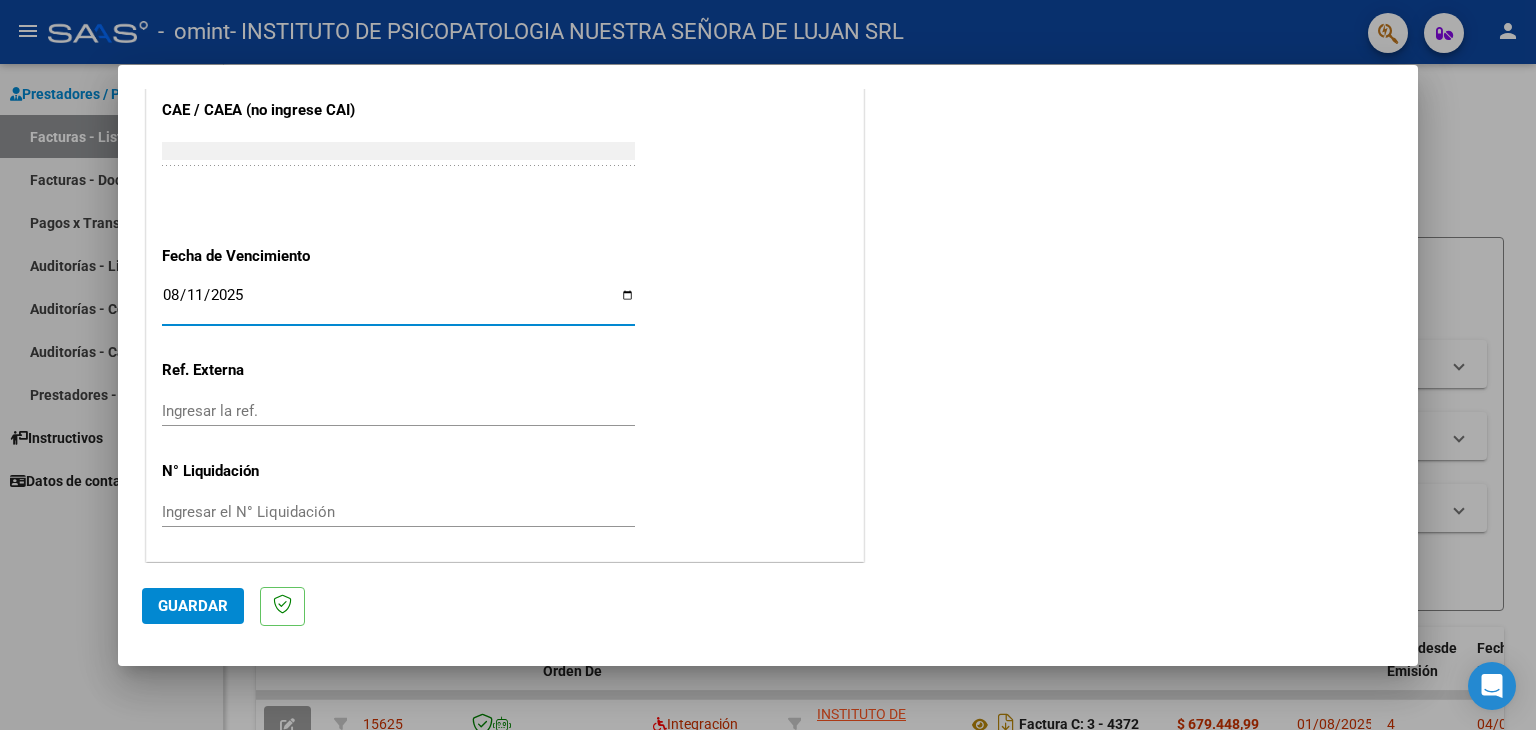 type on "2025-08-11" 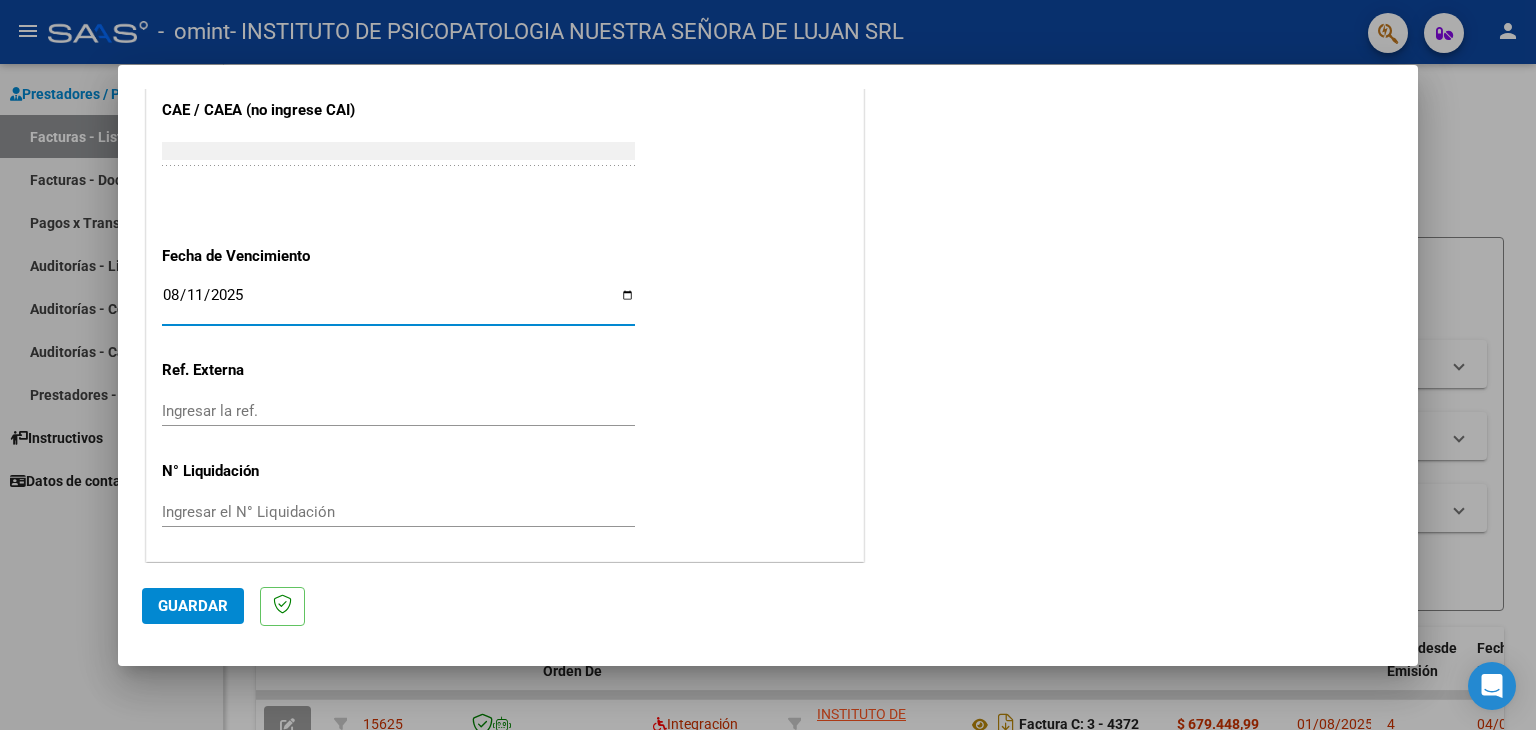 click on "Ingresar la ref." at bounding box center (398, 411) 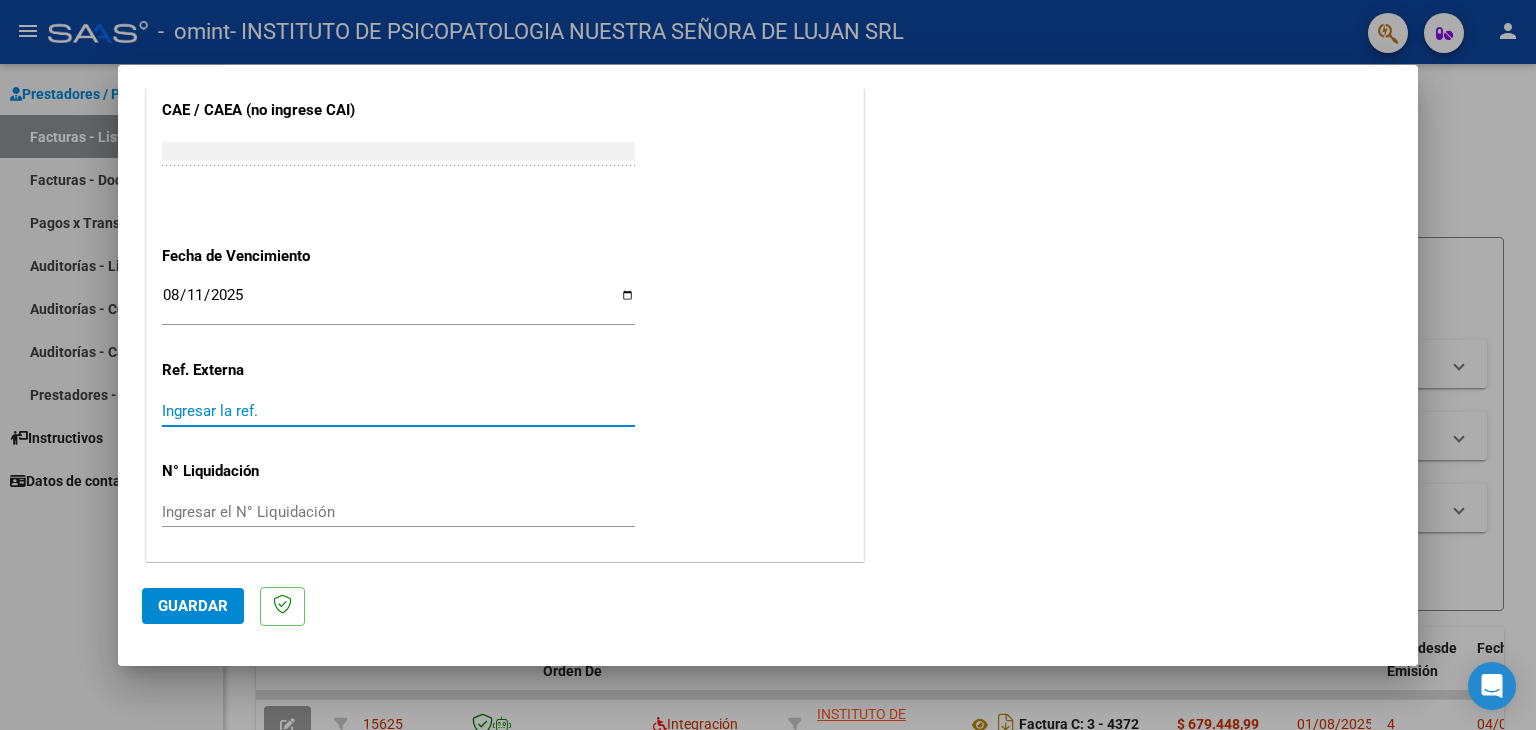 click on "Guardar" 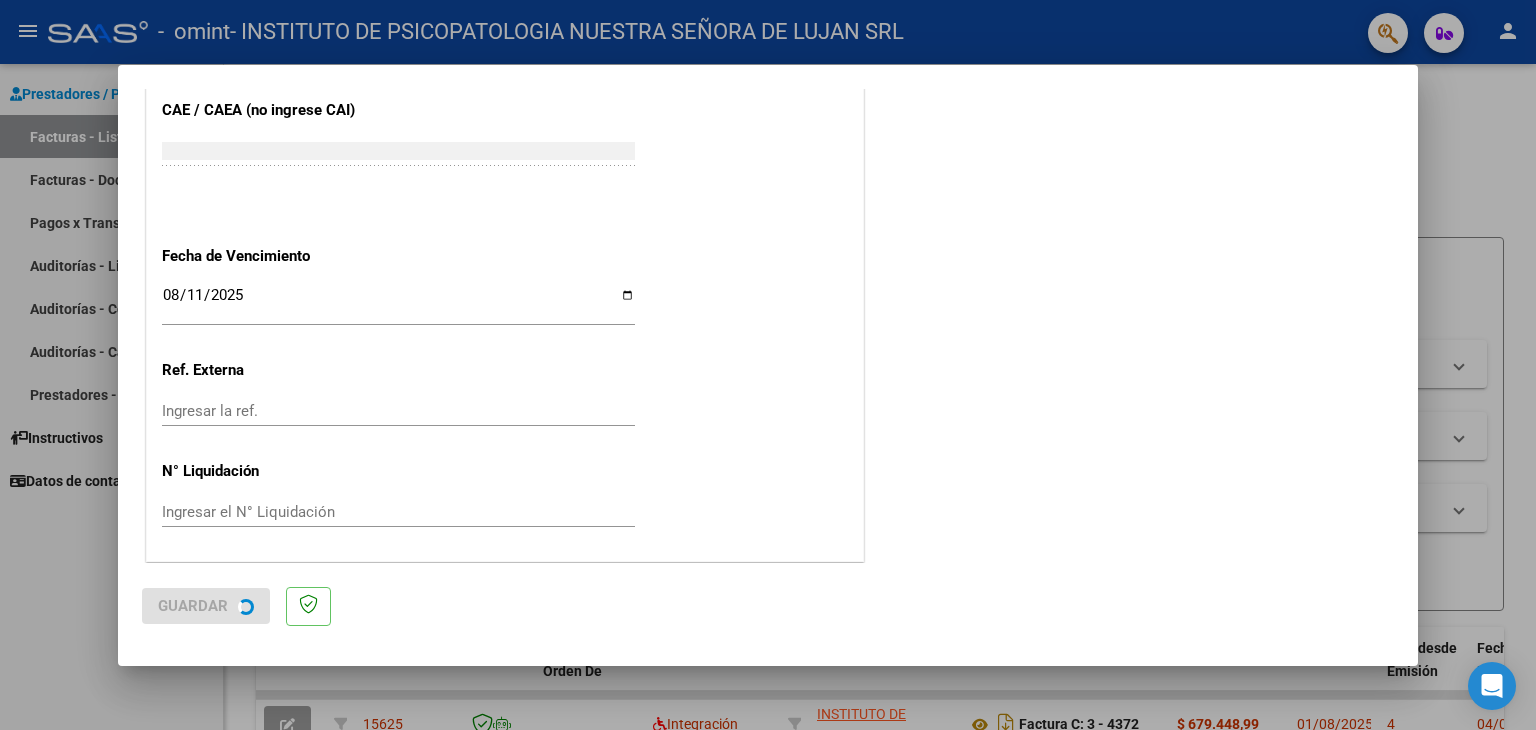 scroll, scrollTop: 0, scrollLeft: 0, axis: both 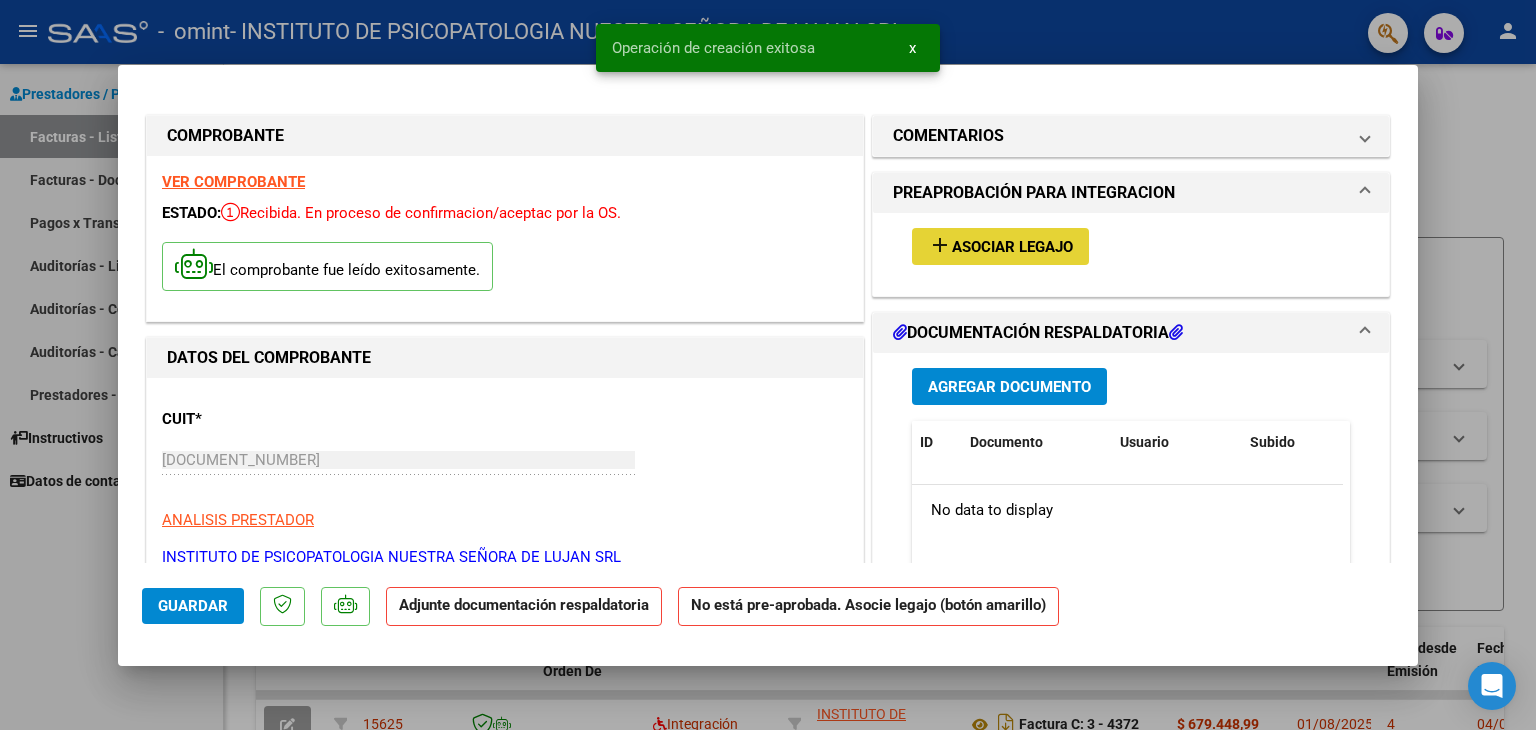 click on "Asociar Legajo" at bounding box center (1012, 247) 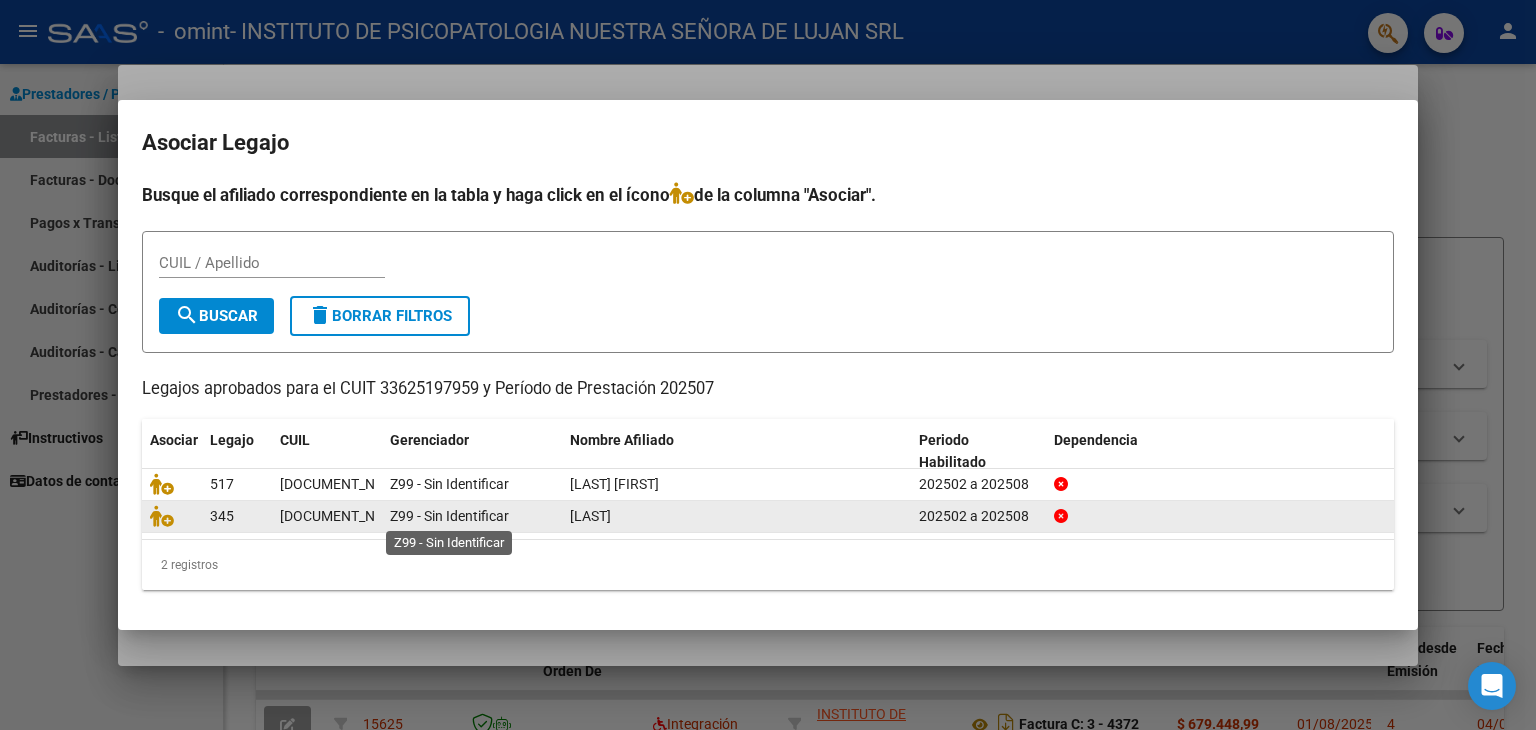 click on "Z99 - Sin Identificar" 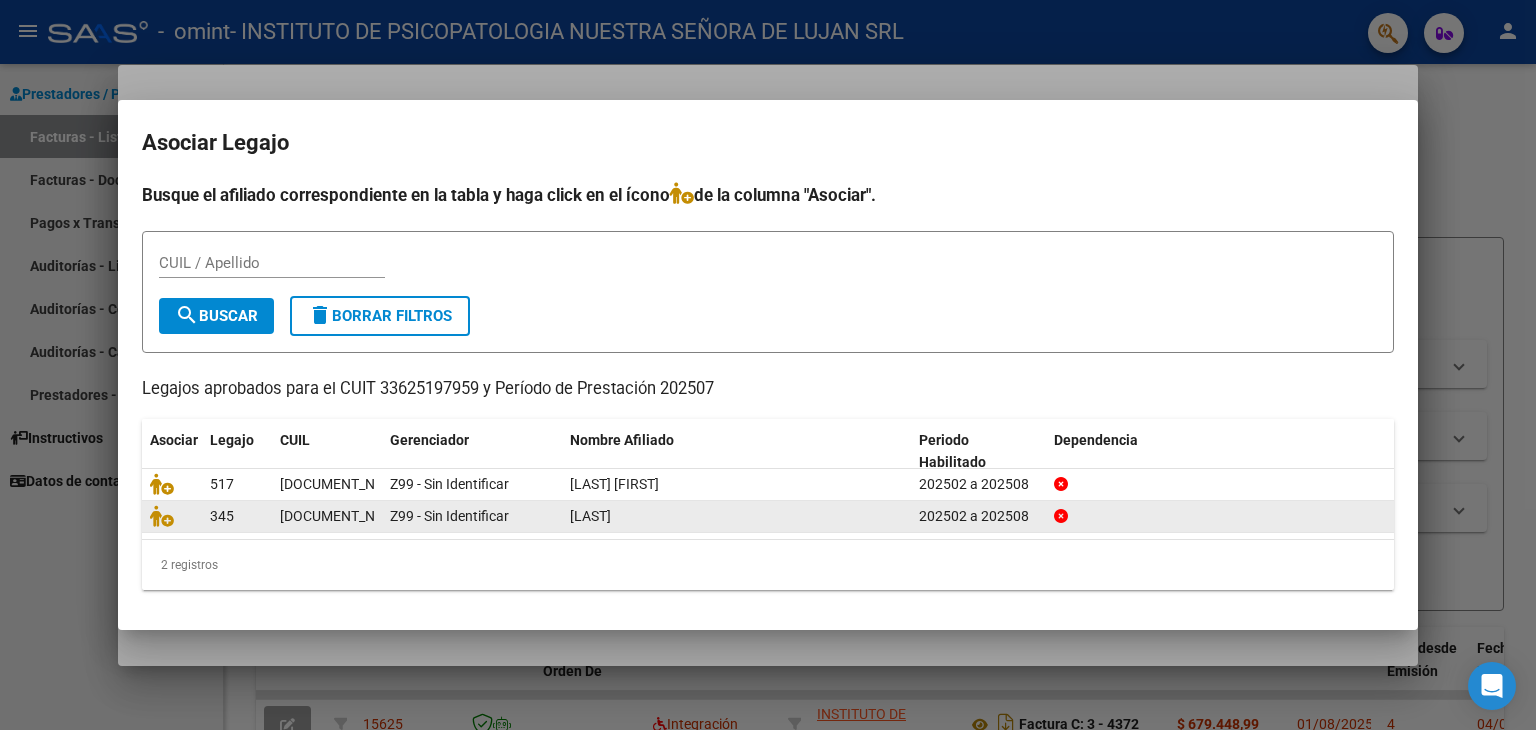 click on "[DOCUMENT_NUMBER]" 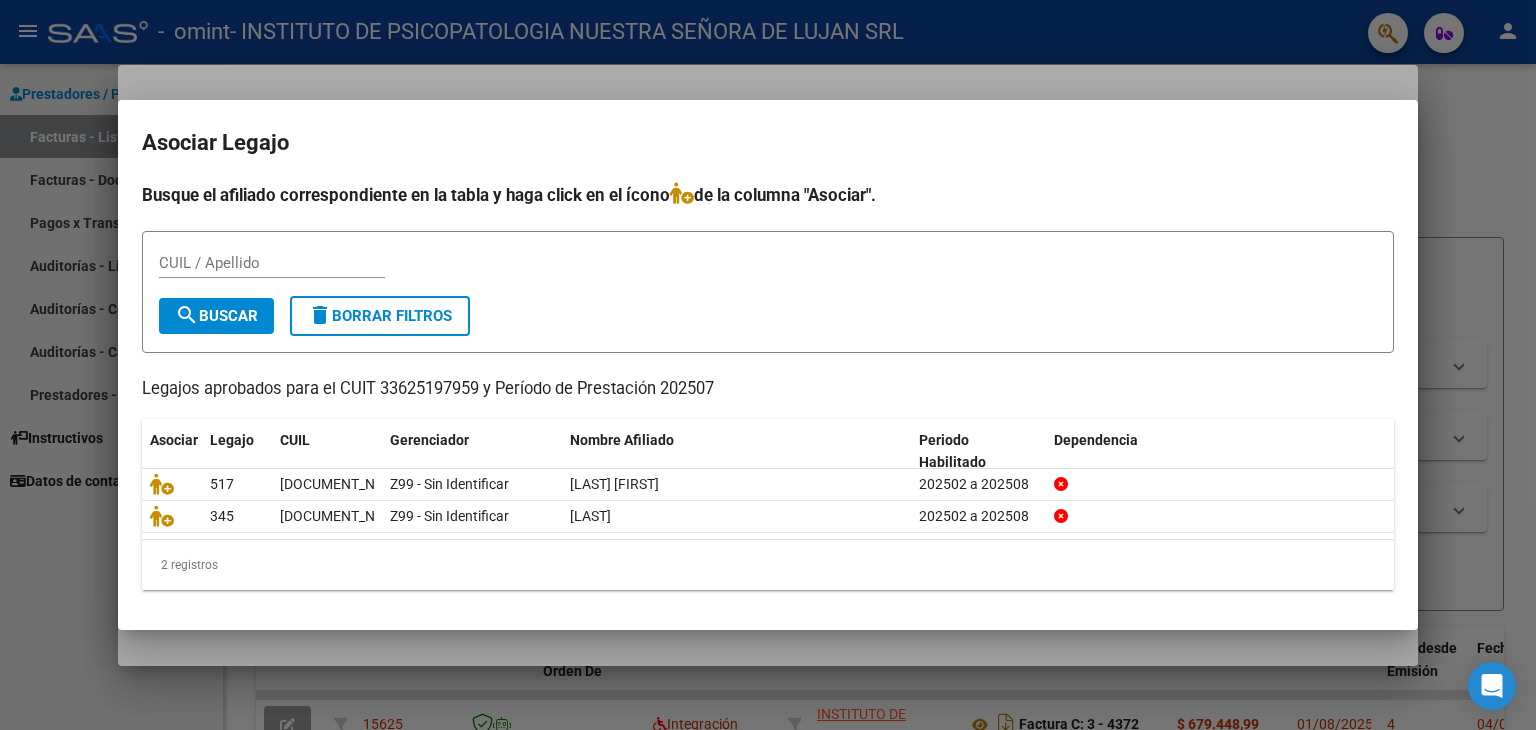 click on "CUIL / Apellido" at bounding box center (272, 263) 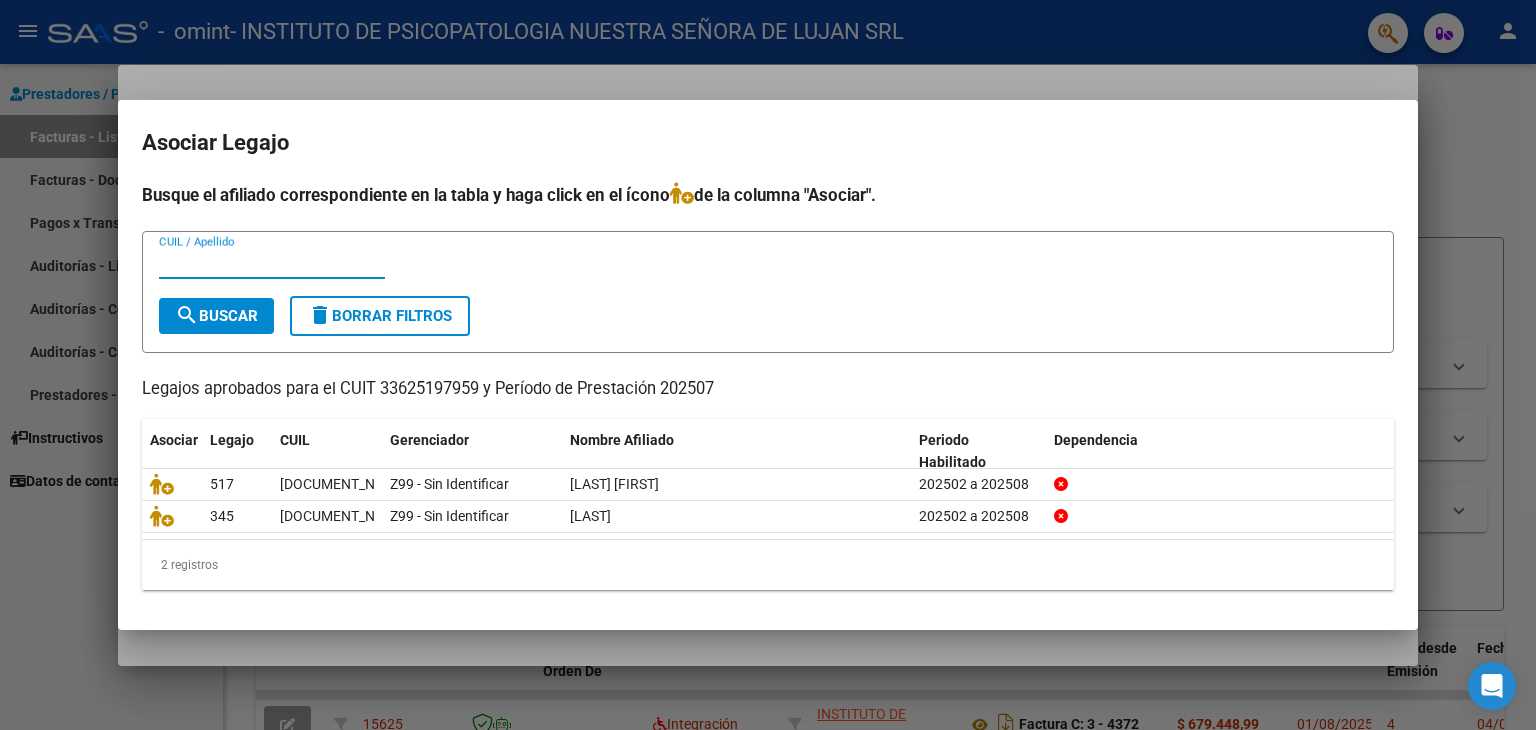 paste on "[DOCUMENT_NUMBER]" 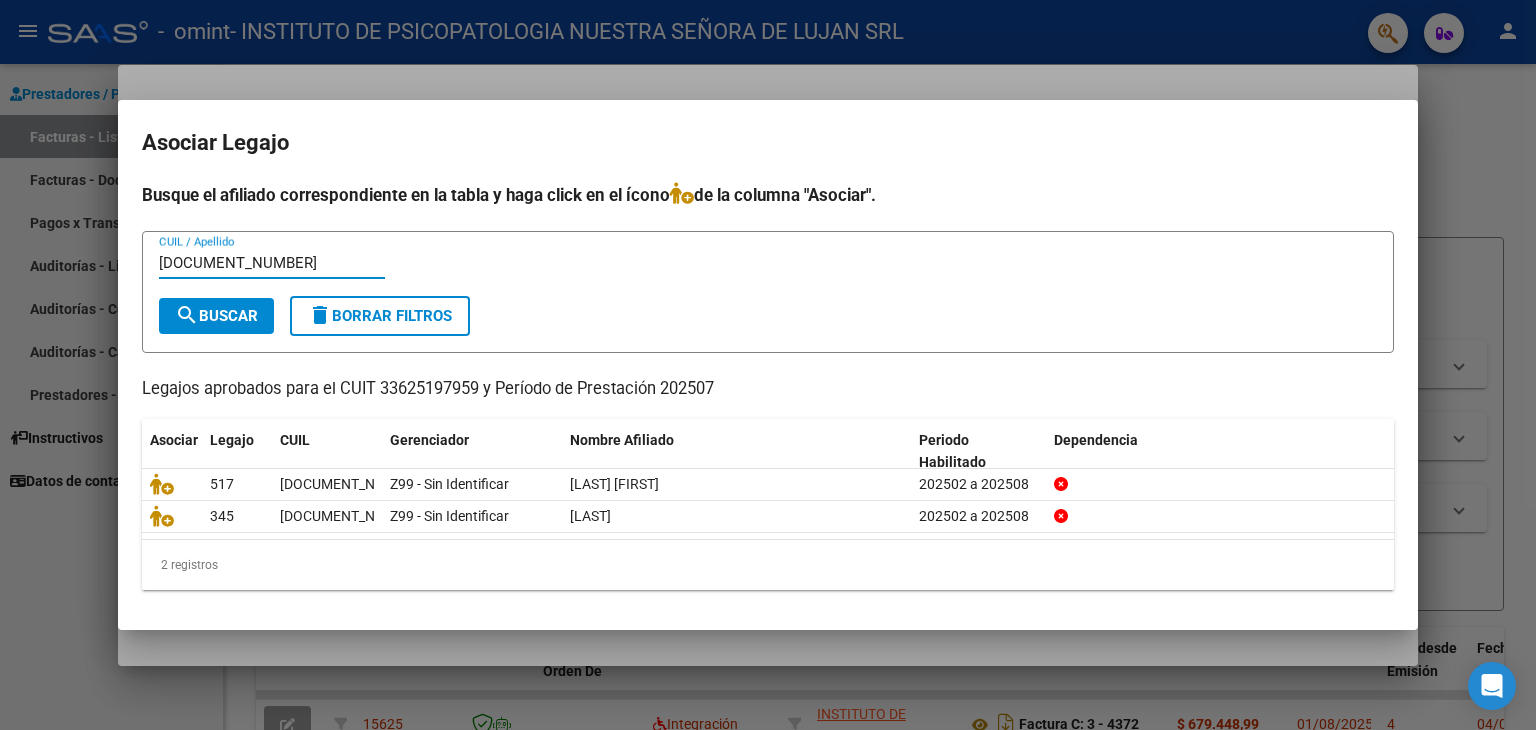 type on "[DOCUMENT_NUMBER]" 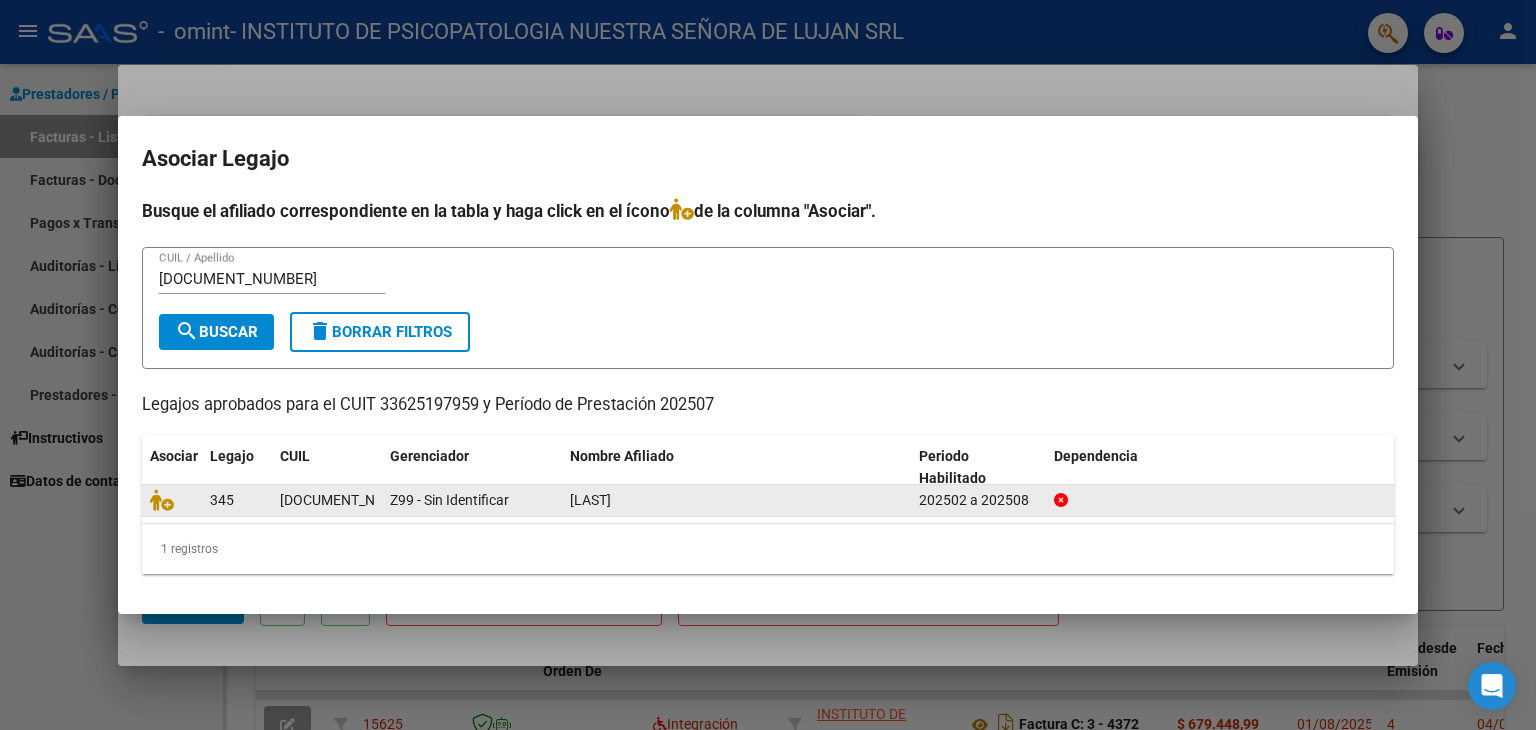 click on "[LAST]" 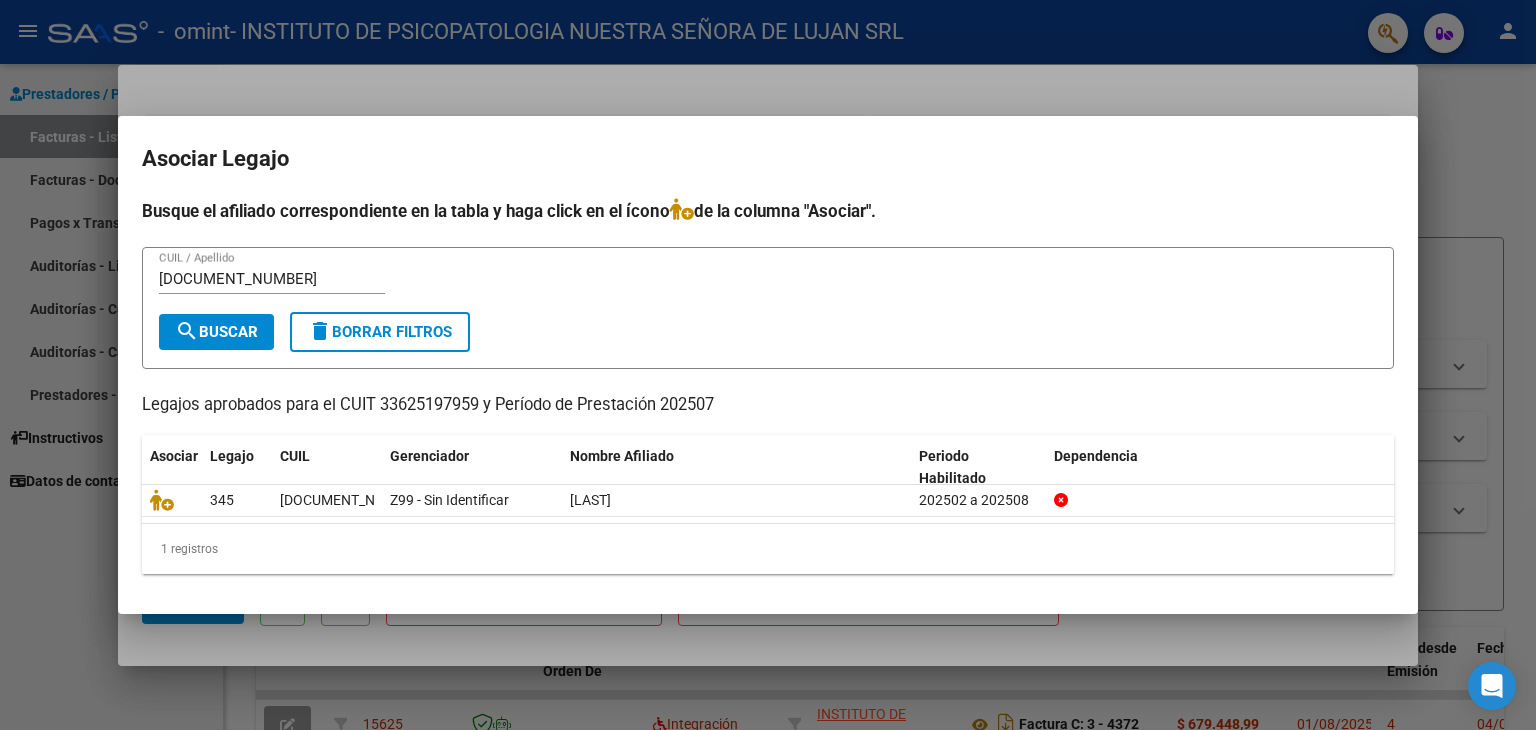 click on "Asociar Legajo Busque el afiliado correspondiente en la tabla y haga click en el ícono   de la columna "Asociar". [DOCUMENT_NUMBER] CUIL / Apellido search  Buscar  delete  Borrar Filtros  Legajos aprobados para el CUIT [DOCUMENT_NUMBER] y Período de Prestación 202507  Asociar Legajo CUIL Gerenciador Nombre Afiliado Periodo Habilitado Dependencia    345 [DOCUMENT_NUMBER] Z99 - Sin Identificar [LAST] [FIRST]  202502 a 202508   1 registros   1" at bounding box center (768, 365) 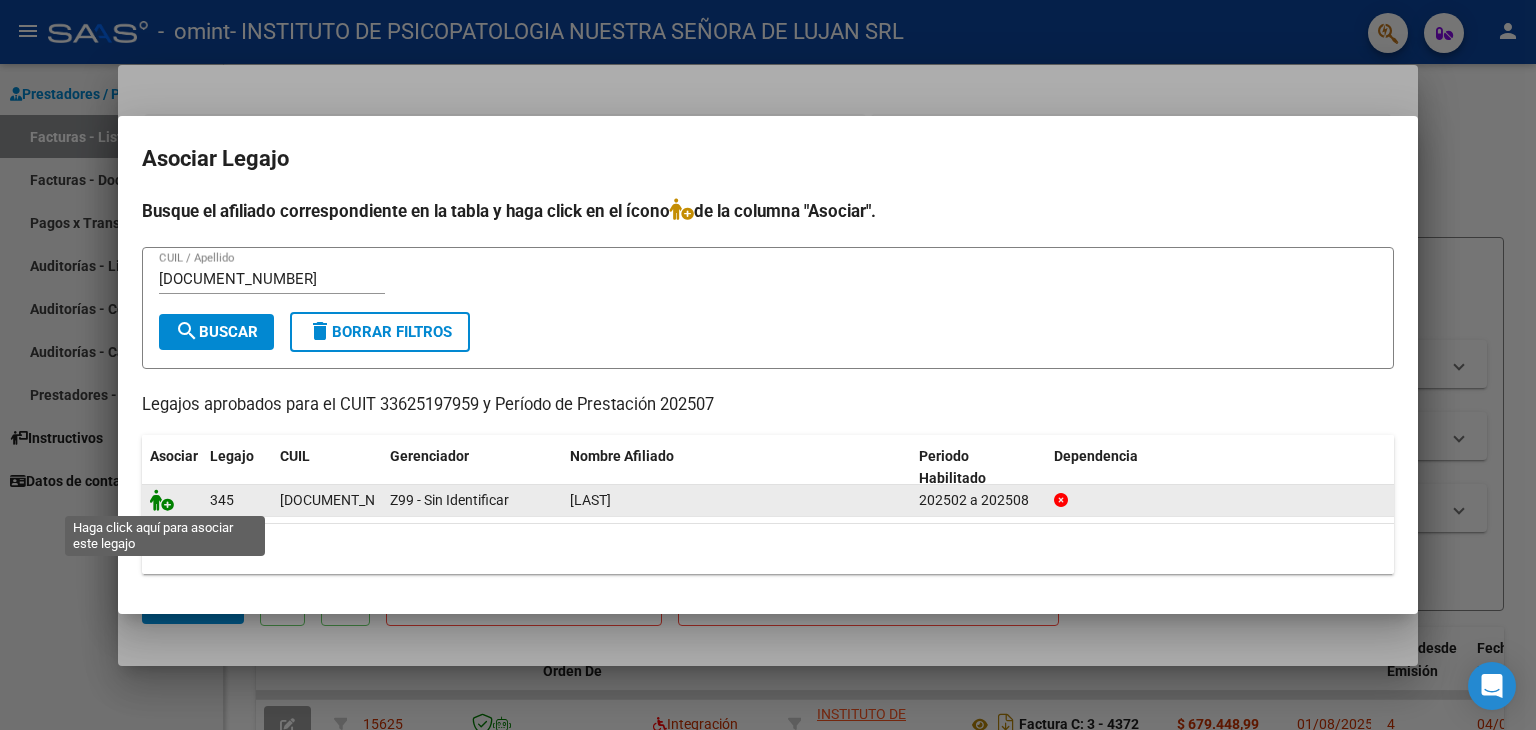 click 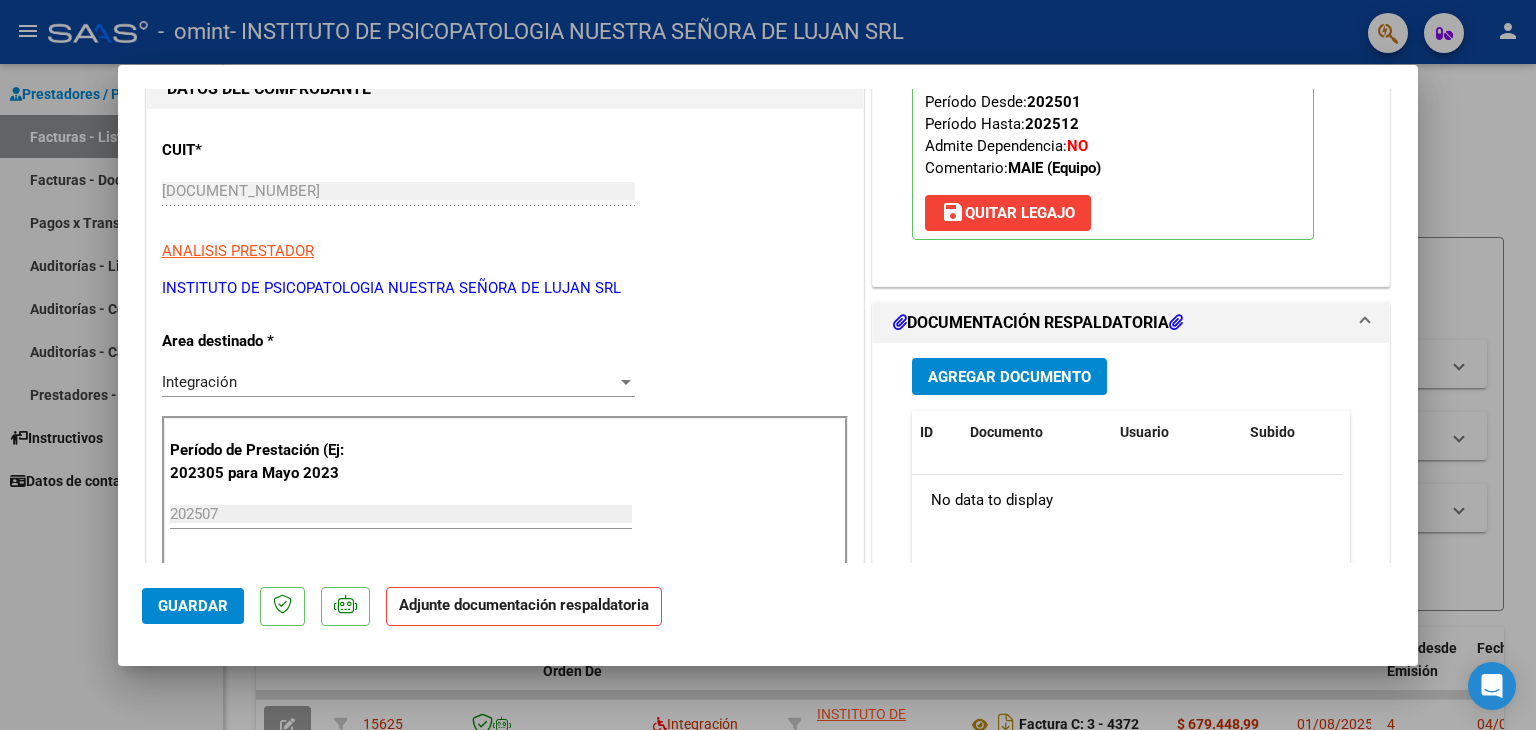 scroll, scrollTop: 300, scrollLeft: 0, axis: vertical 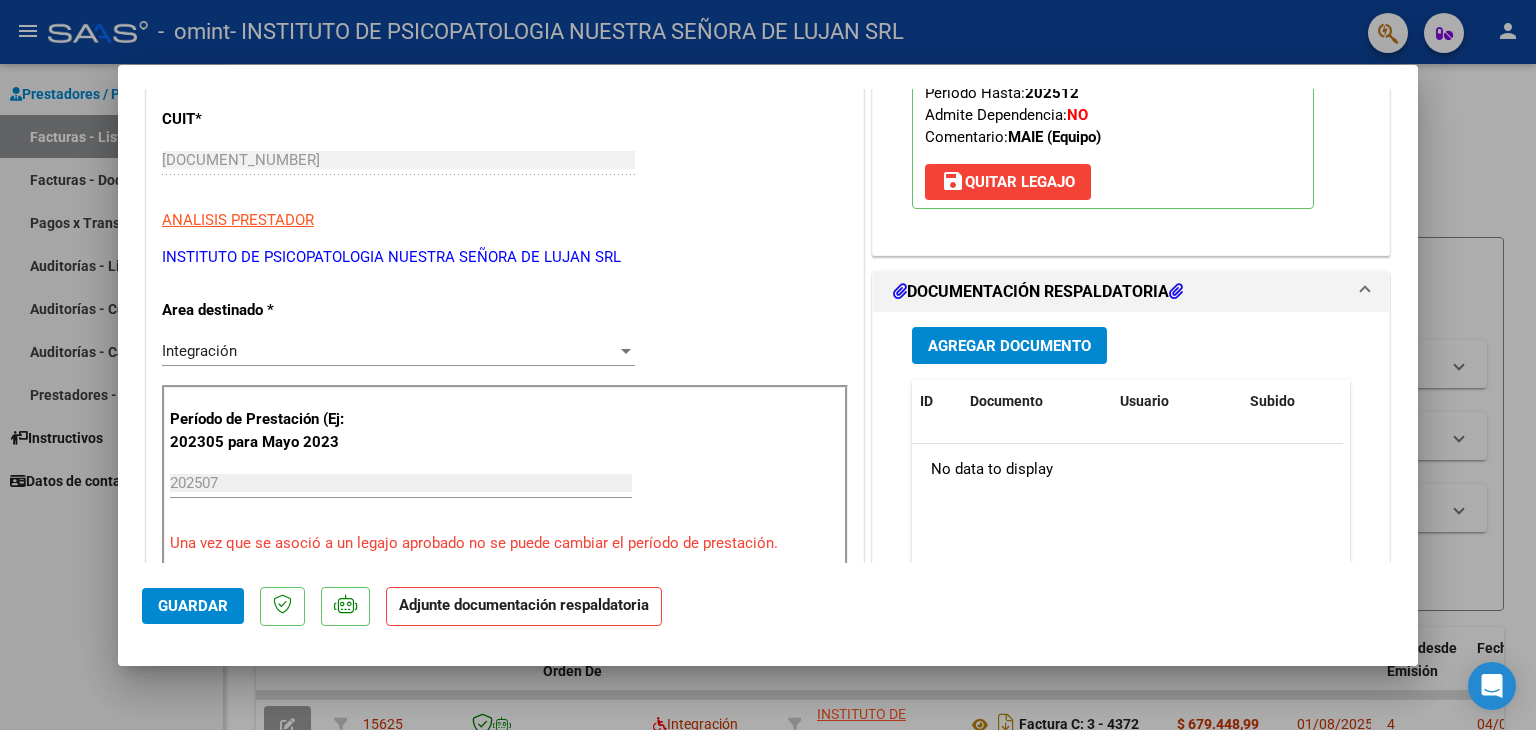 click on "Agregar Documento" at bounding box center [1009, 346] 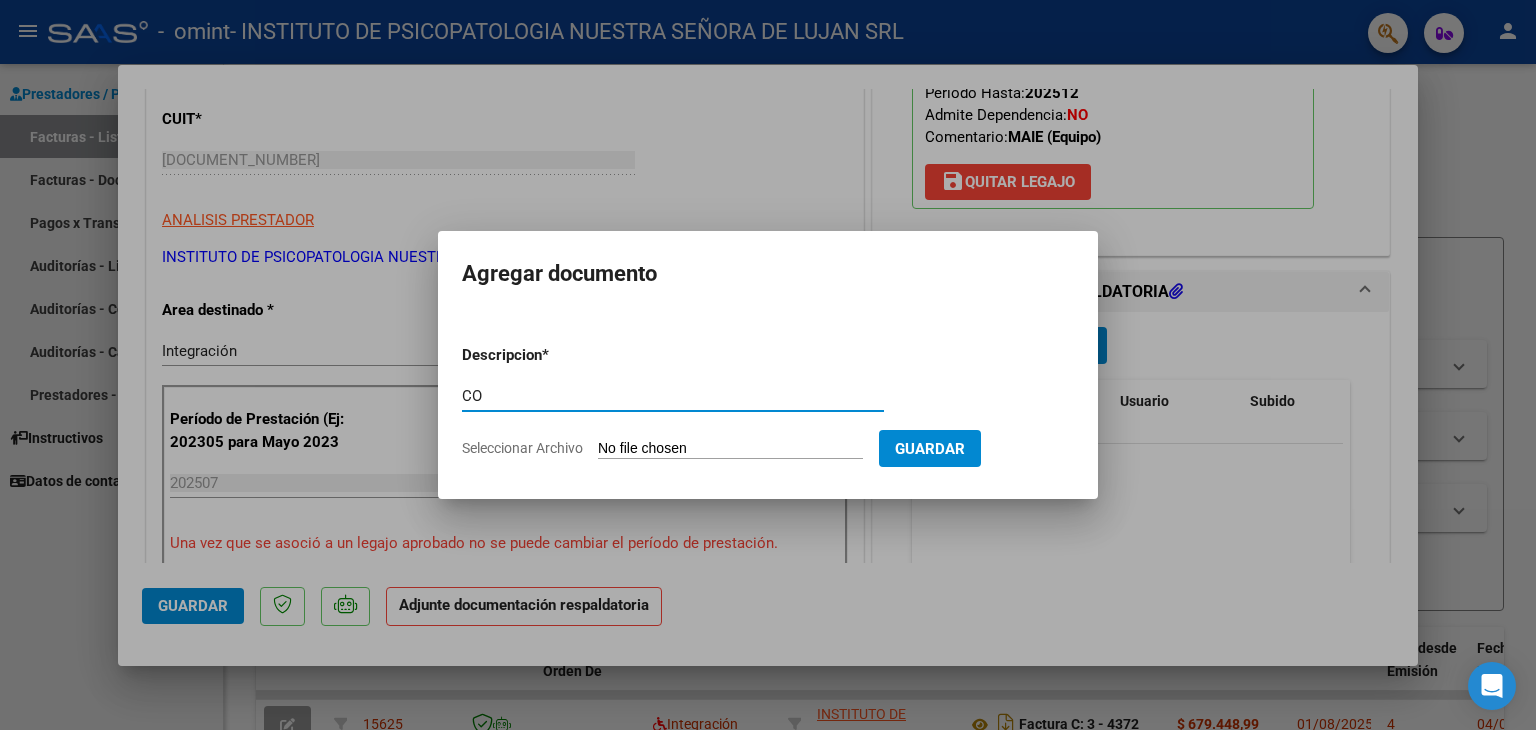 type on "C" 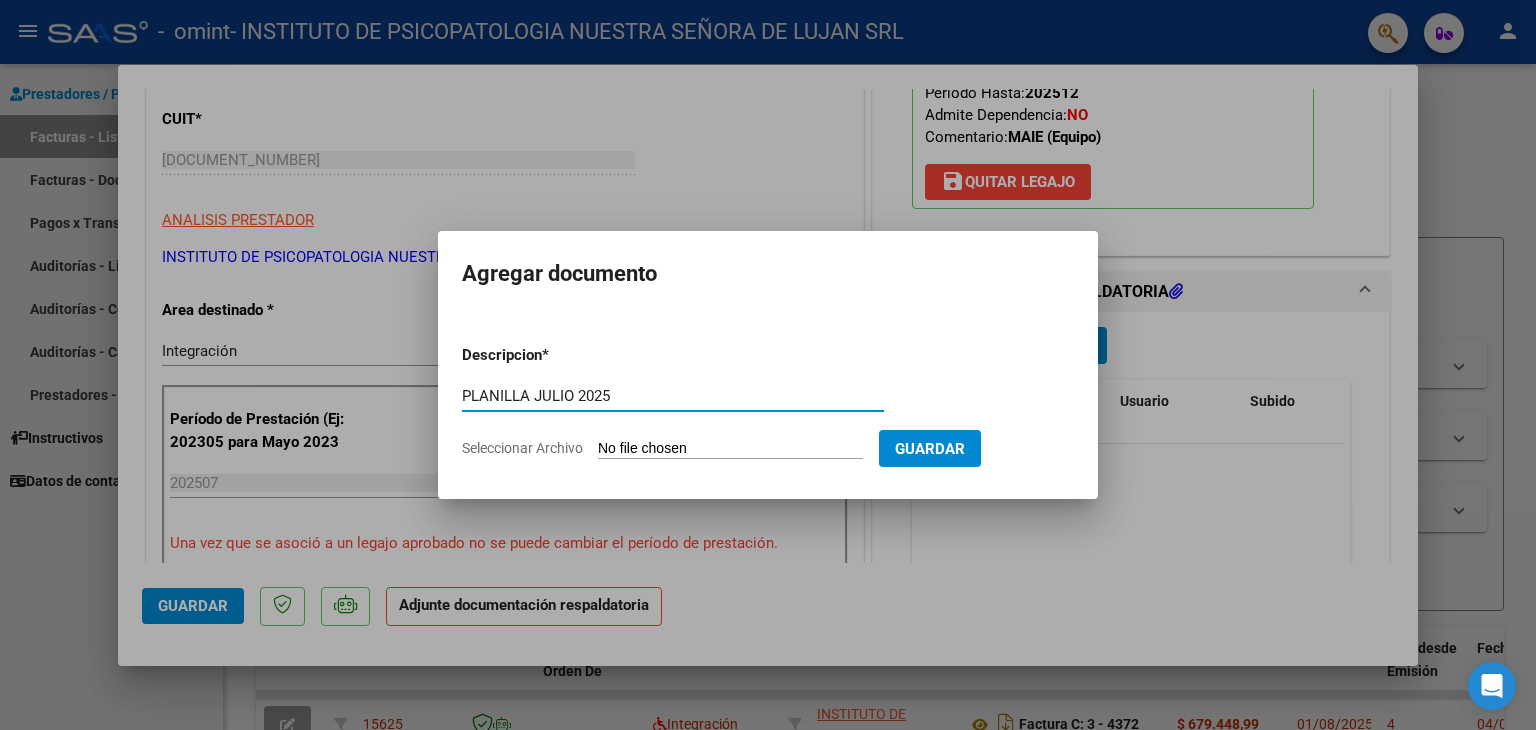 type on "PLANILLA JULIO 2025" 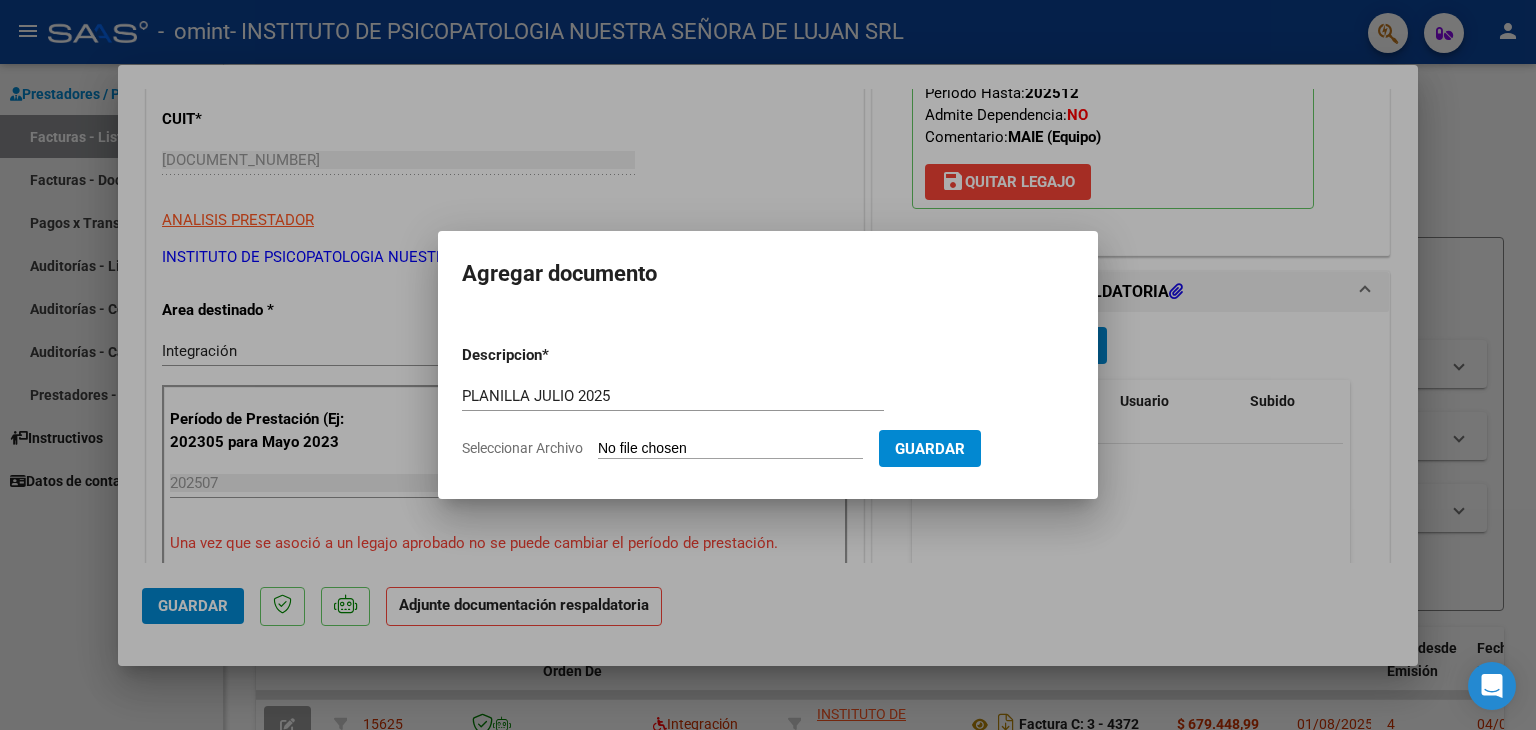 click on "Descripcion  *   PLANILLA JULIO [YEAR] Escriba aquí una descripcion  Seleccionar Archivo Guardar" at bounding box center [768, 402] 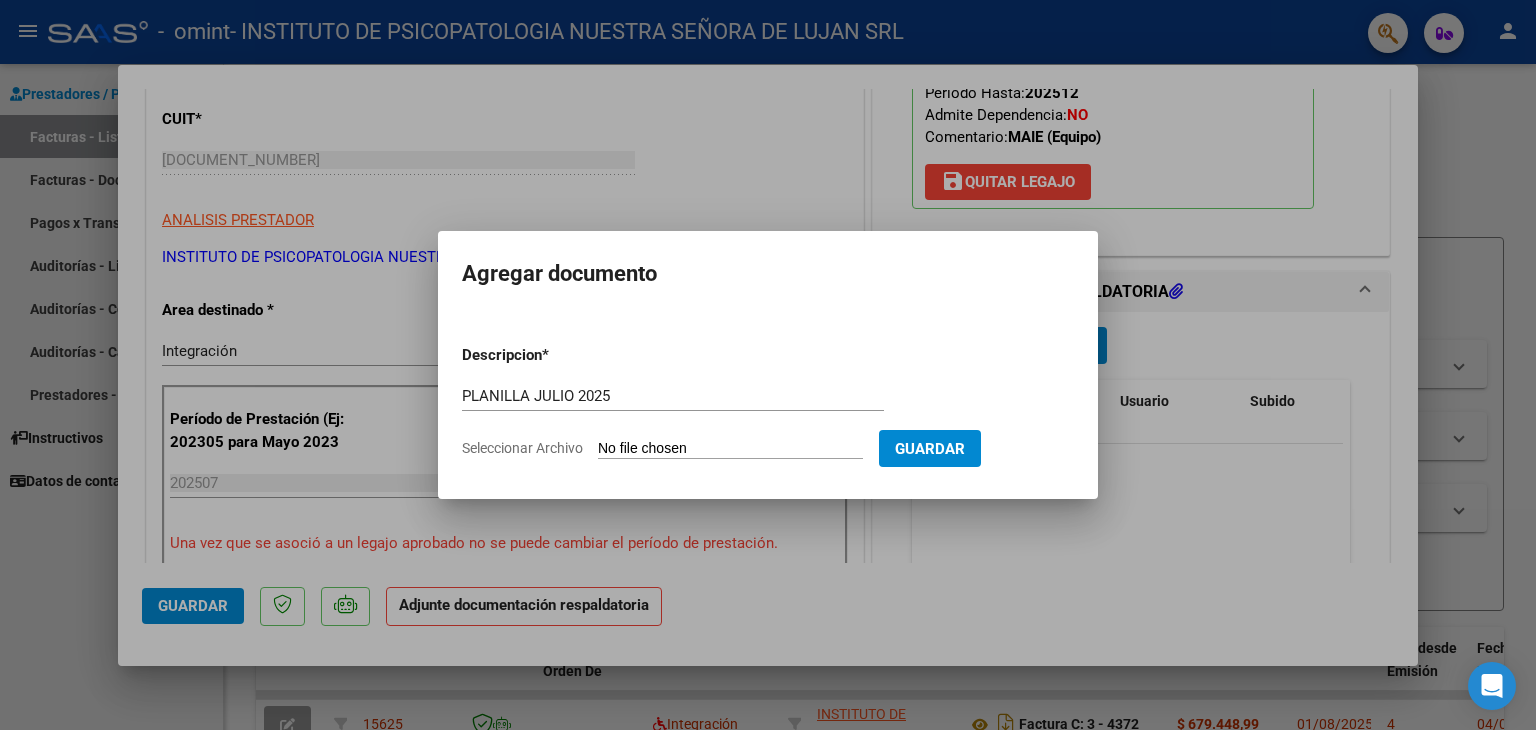 type on "C:\fakepath\Planilla JULIO niño Máximo Cuello.pdf" 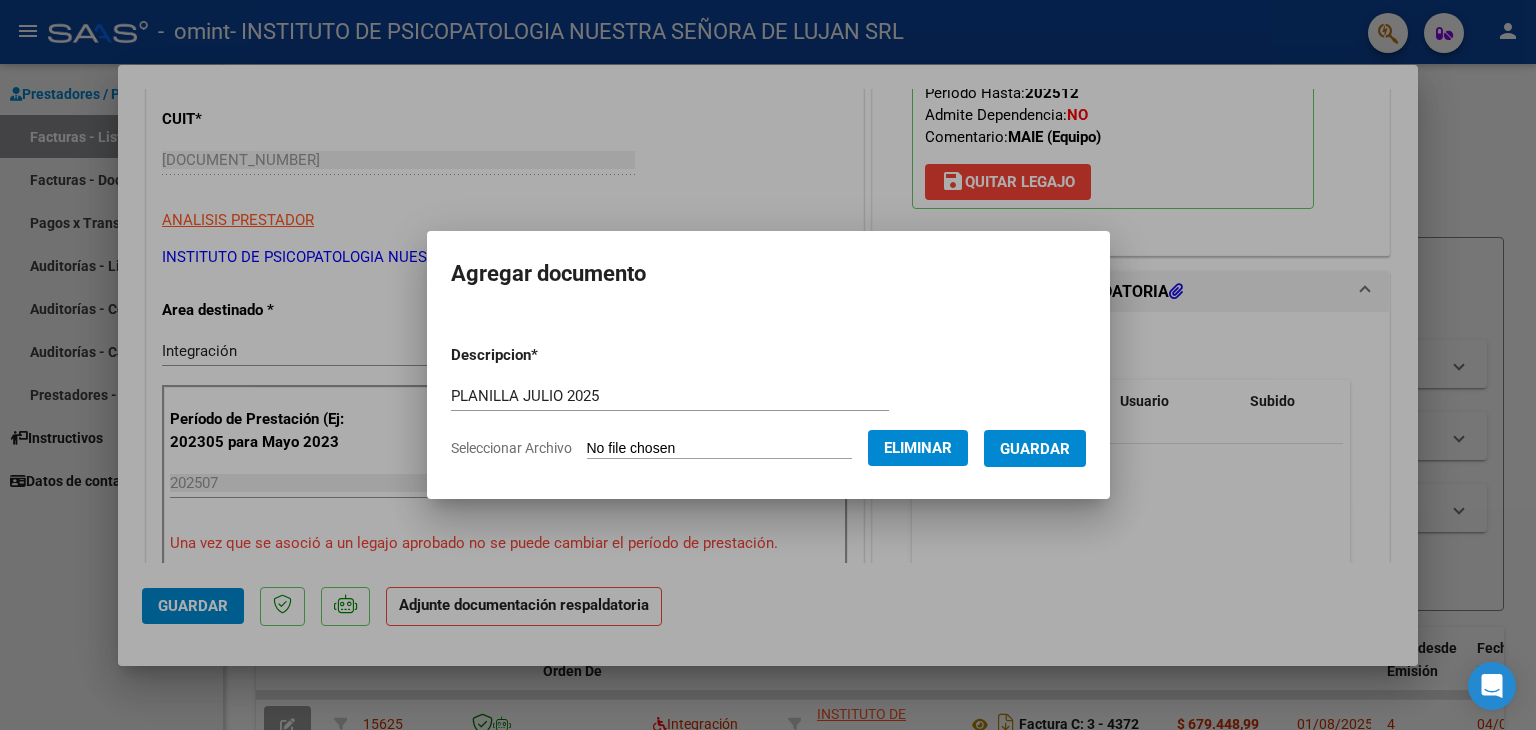 click on "Guardar" at bounding box center (1035, 449) 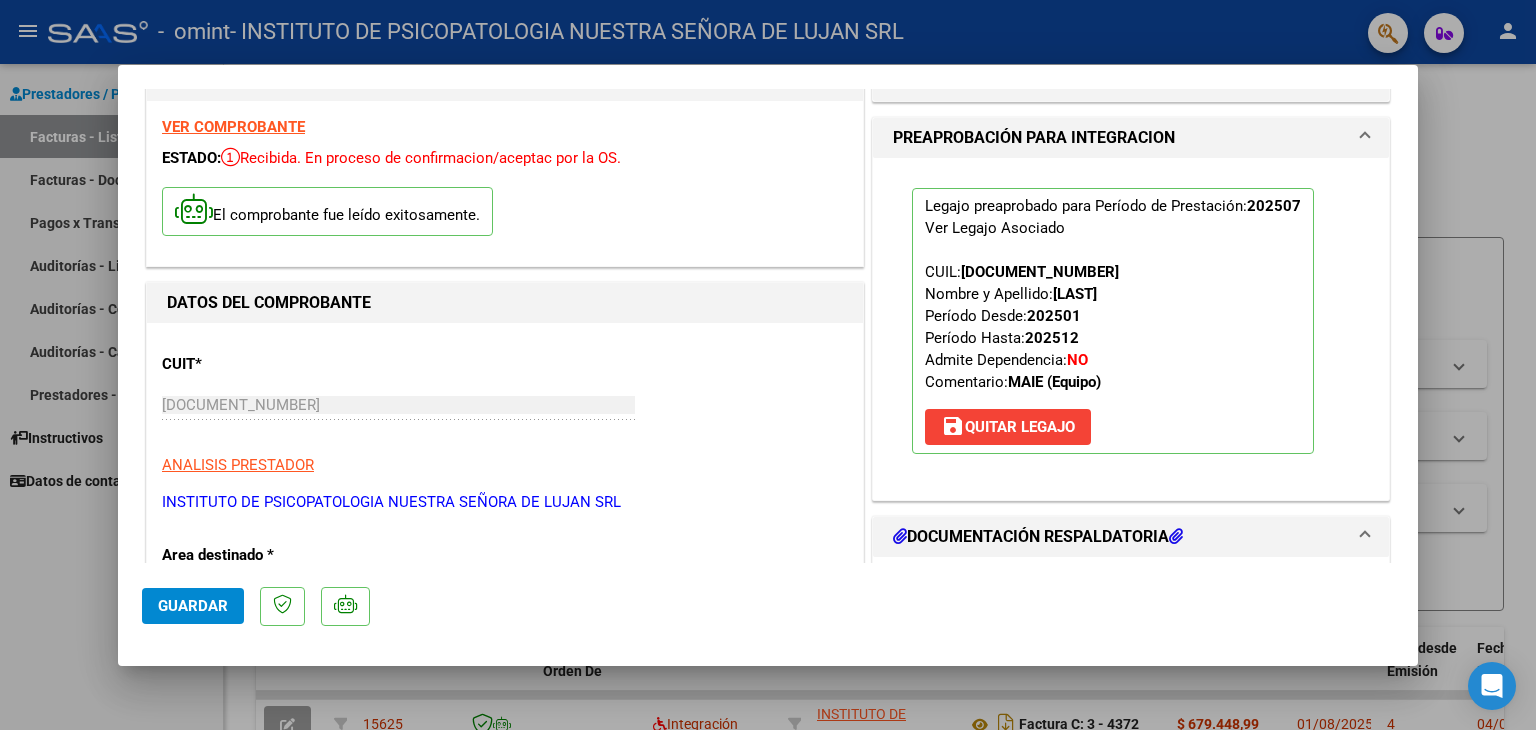 scroll, scrollTop: 0, scrollLeft: 0, axis: both 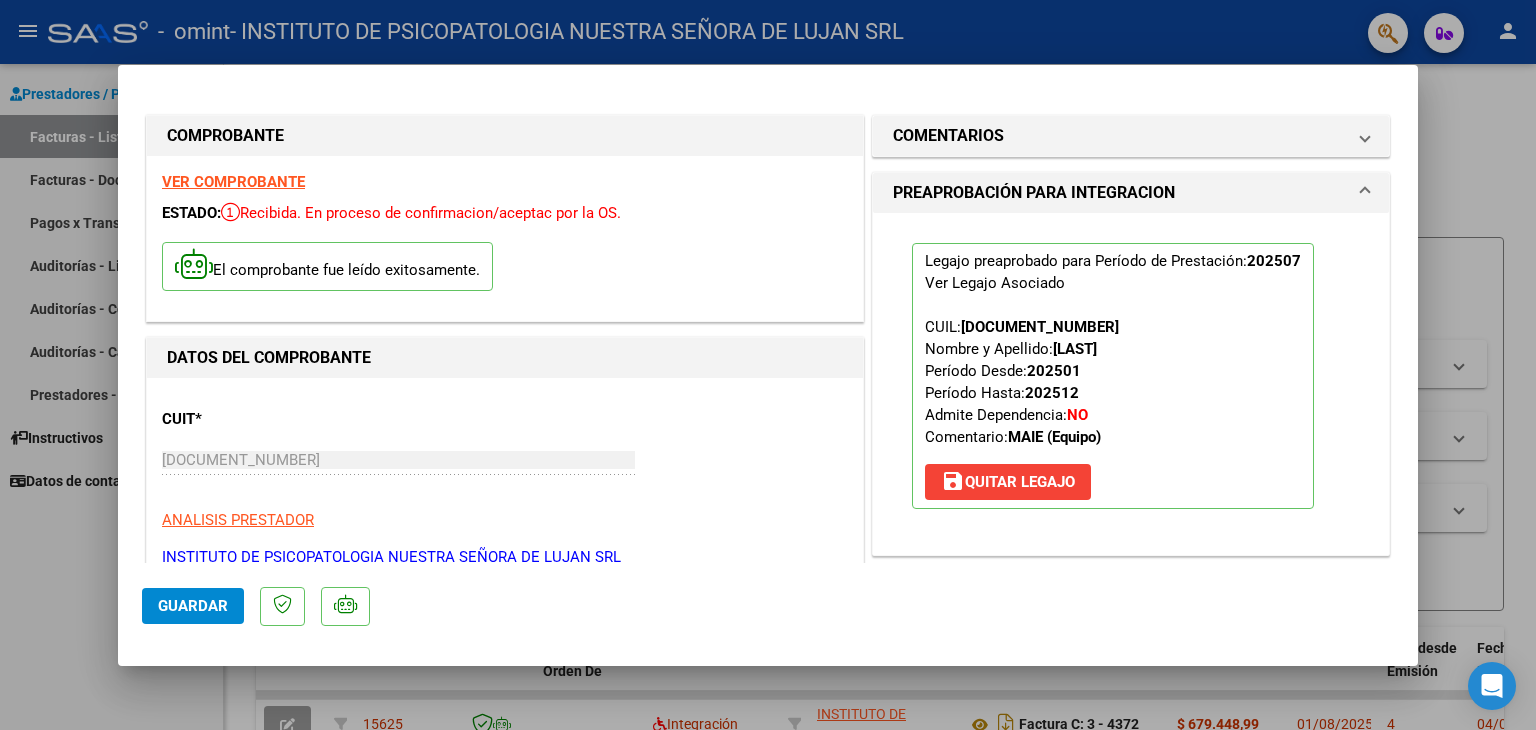 click on "Guardar" 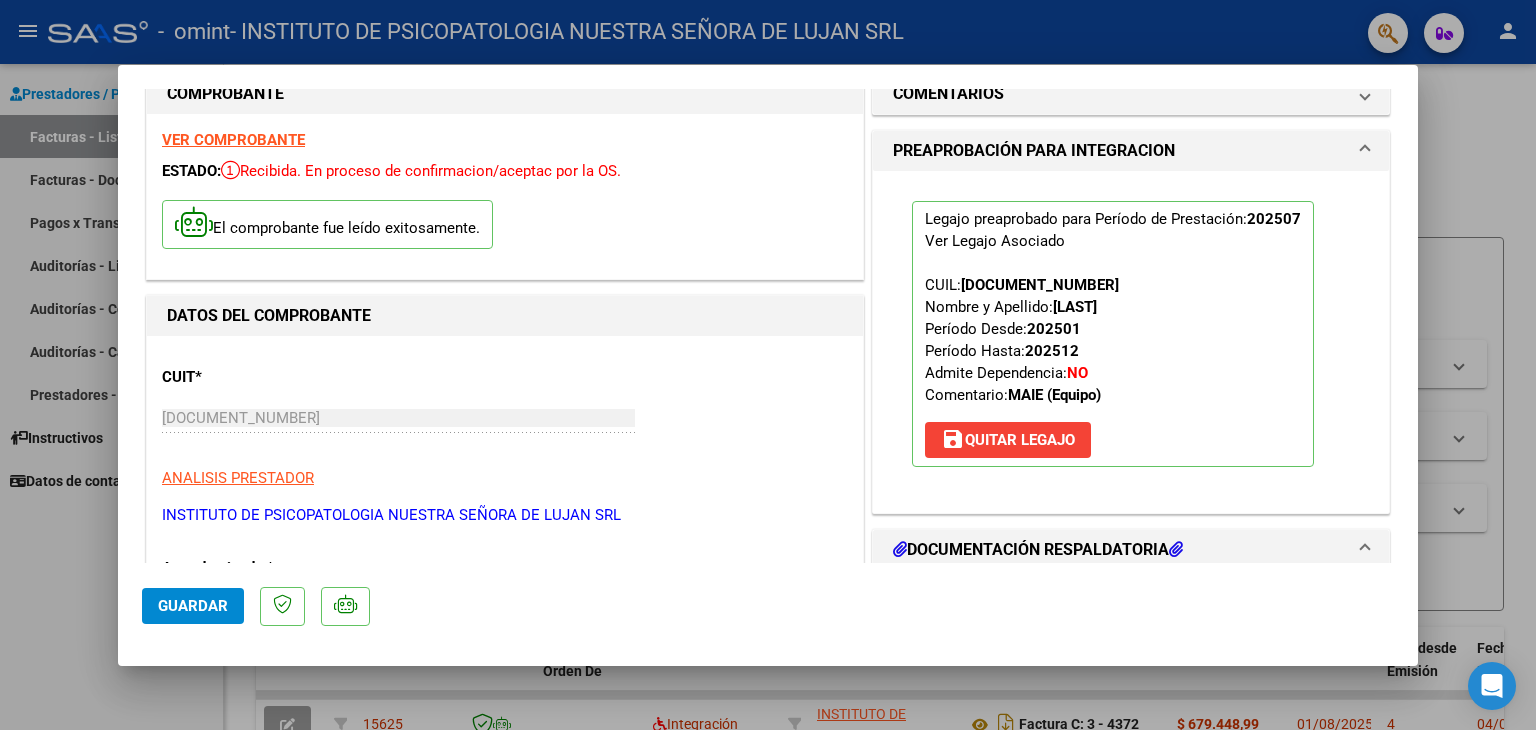 scroll, scrollTop: 0, scrollLeft: 0, axis: both 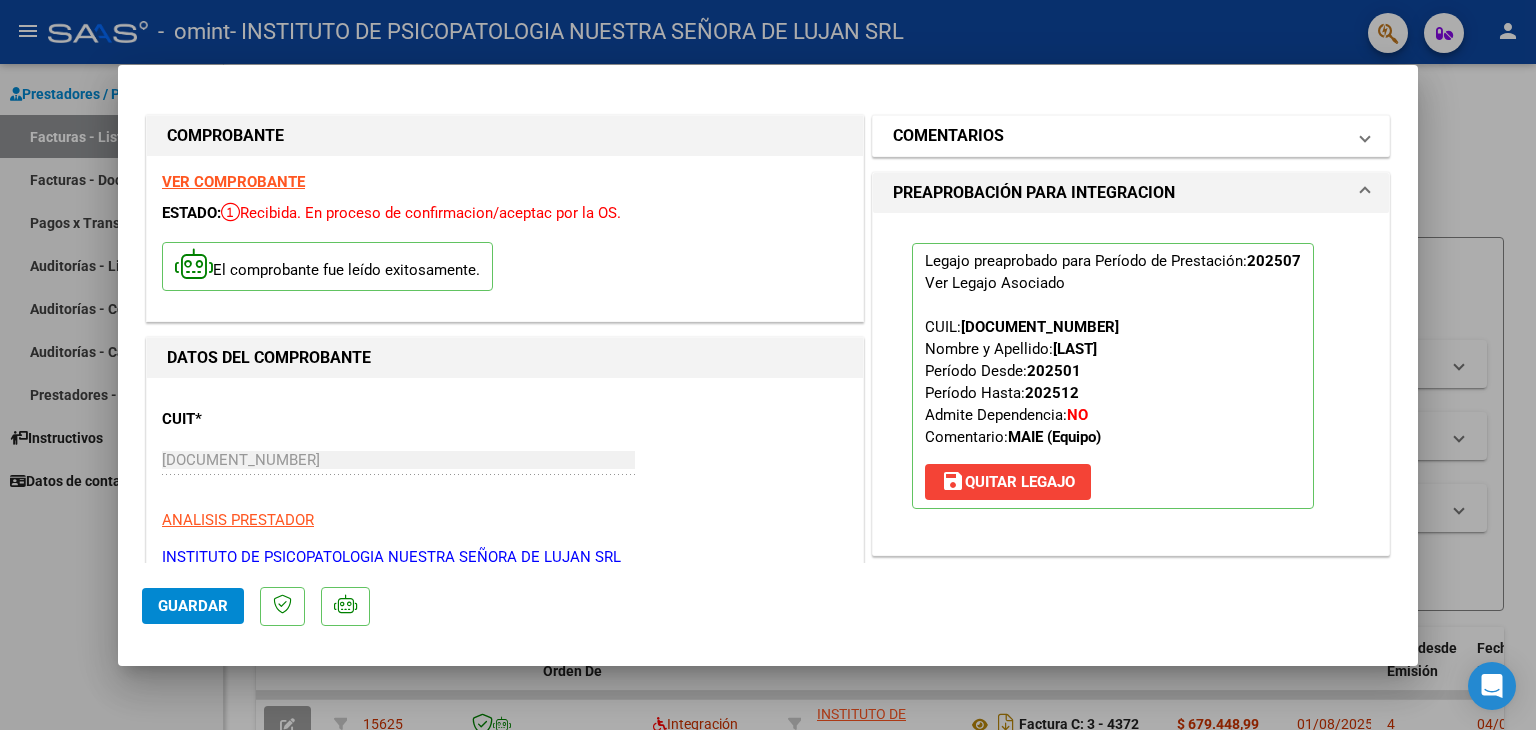 click on "COMENTARIOS" at bounding box center [1127, 136] 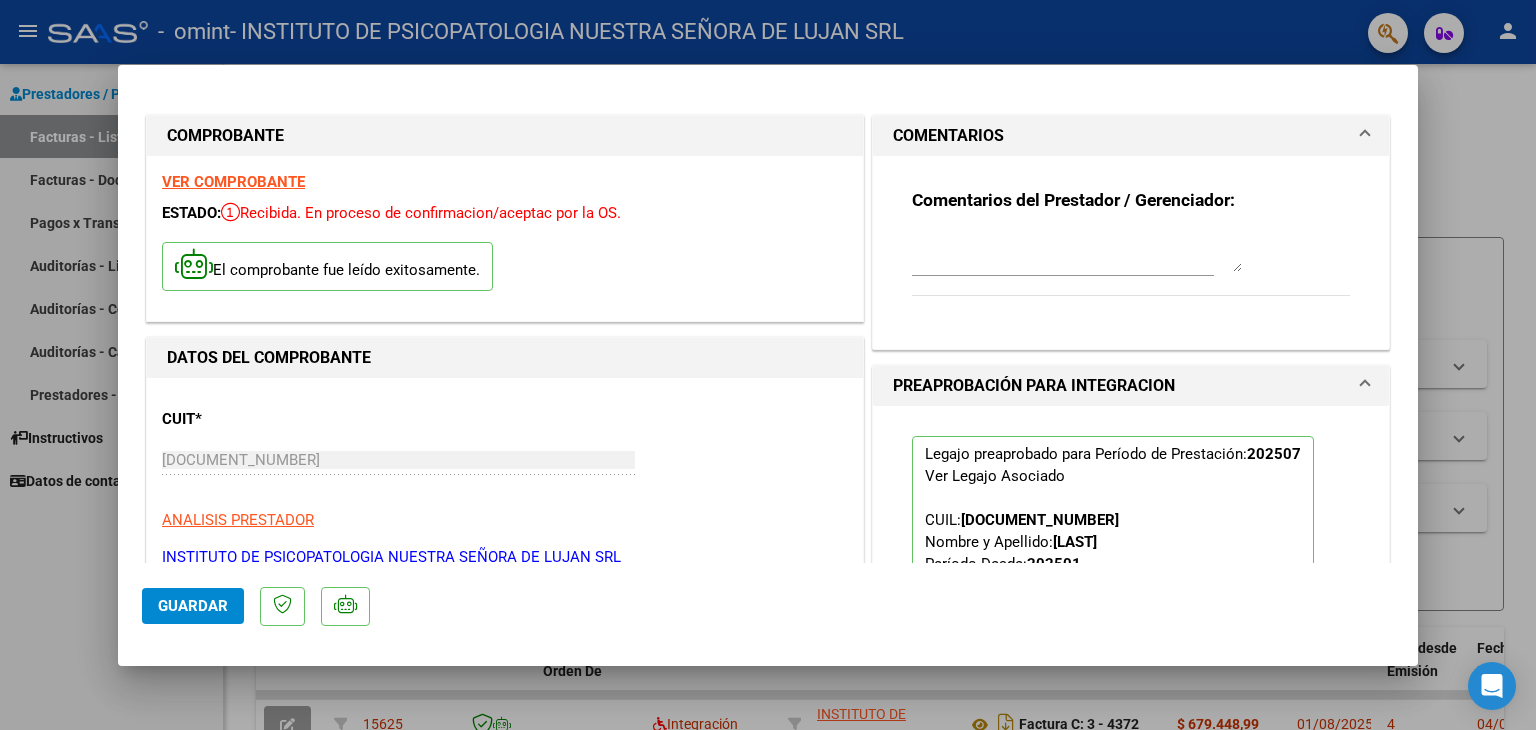 click at bounding box center (1077, 252) 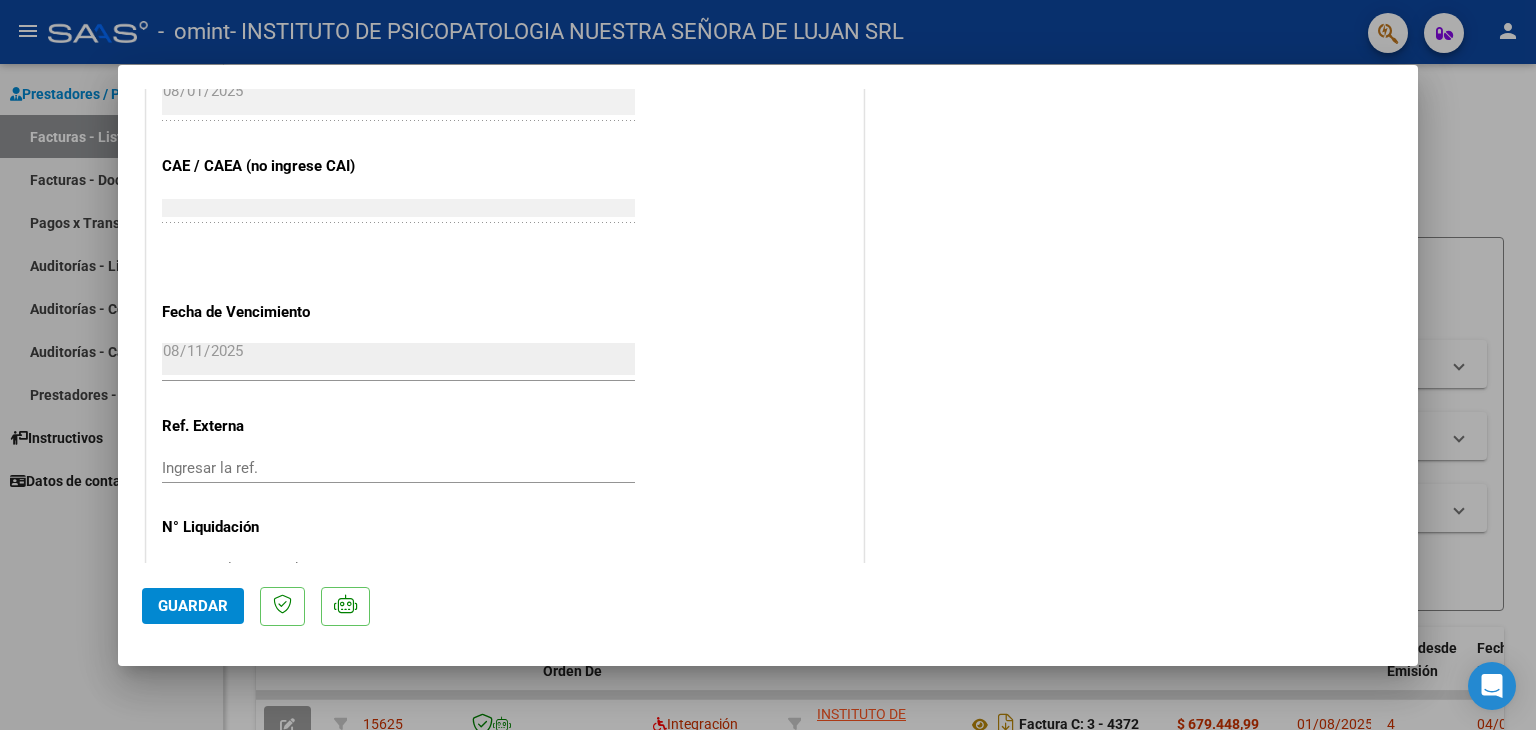 scroll, scrollTop: 1313, scrollLeft: 0, axis: vertical 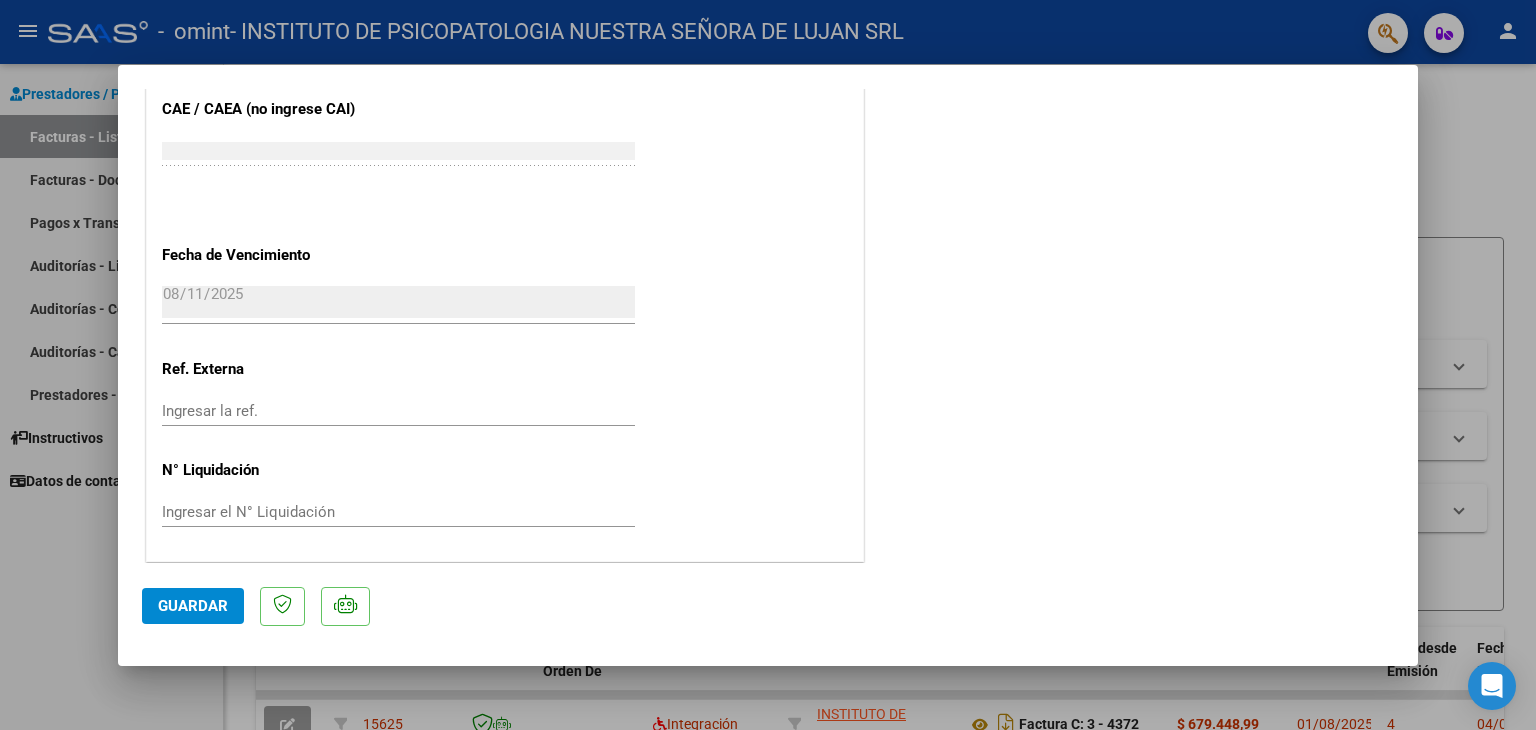 type on "FACTURACION JULIO [YEAR] SEGUN RES 09/[YEAR]" 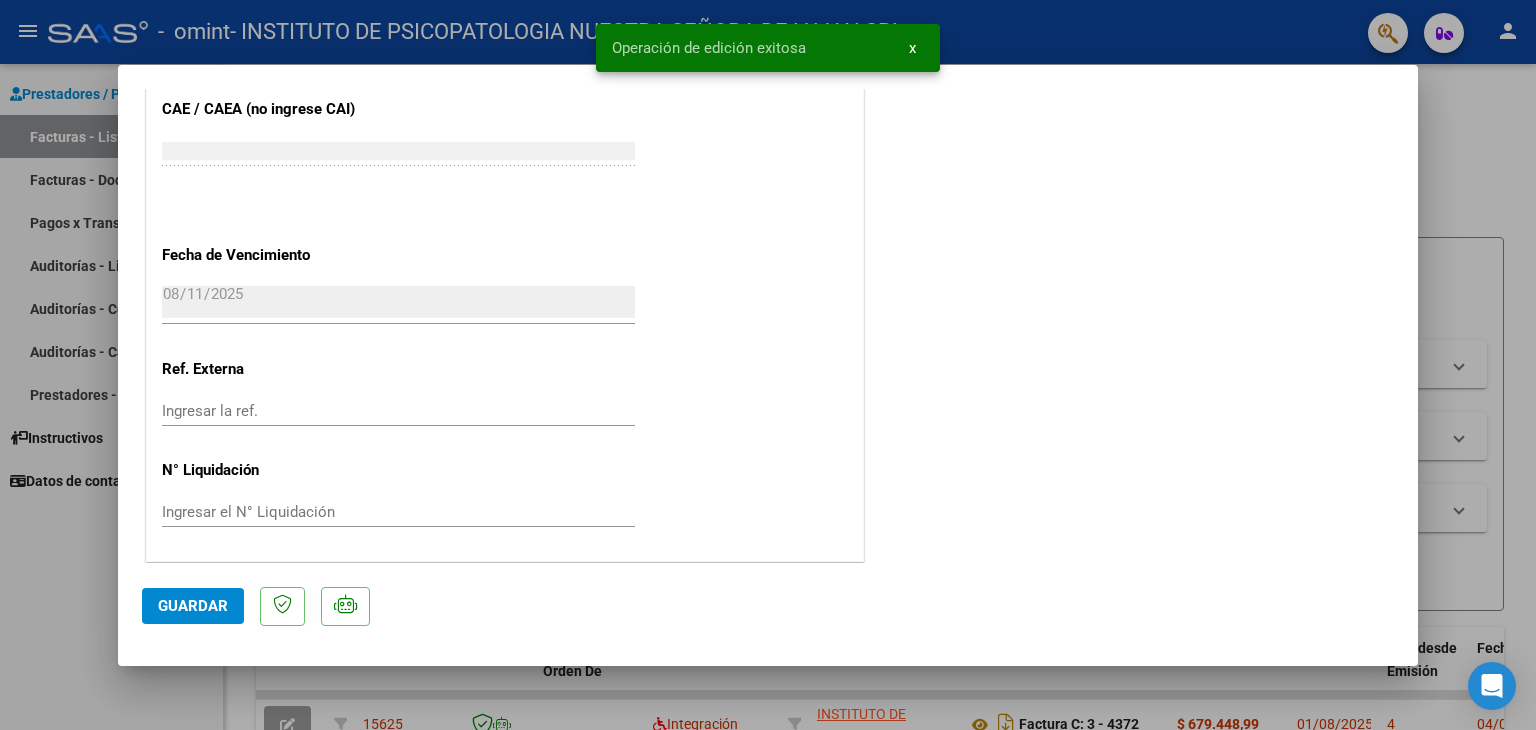 click on "x" at bounding box center [912, 48] 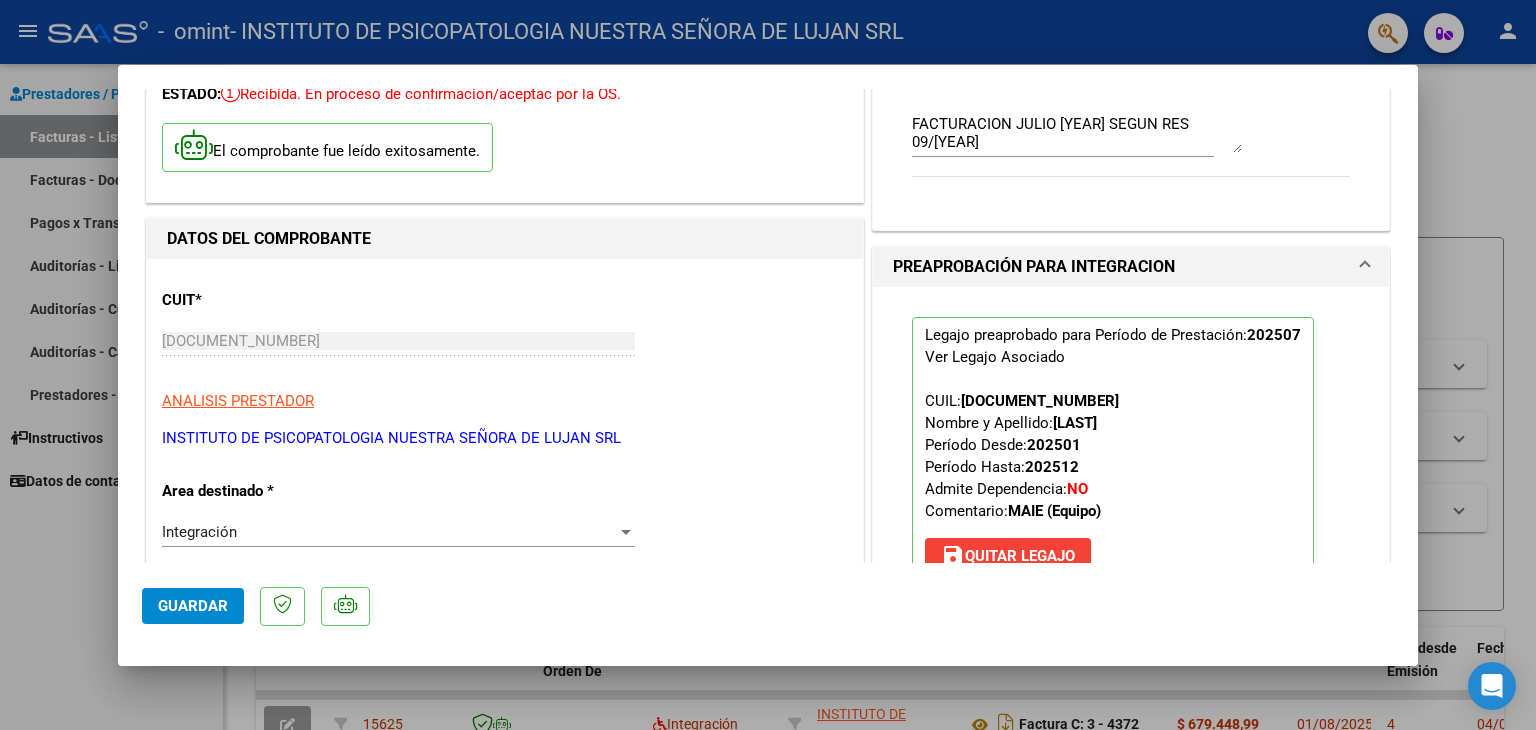 scroll, scrollTop: 13, scrollLeft: 0, axis: vertical 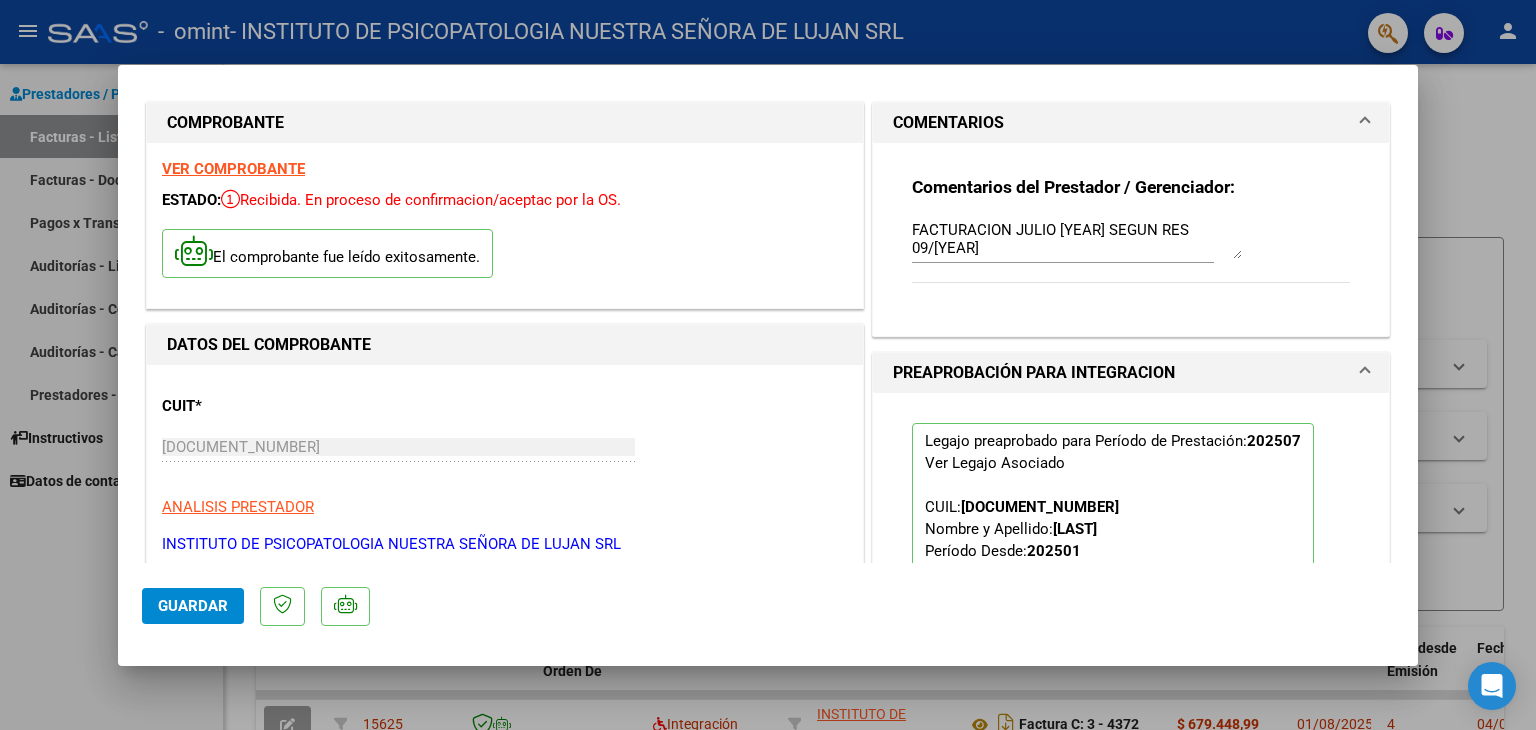 click at bounding box center (768, 365) 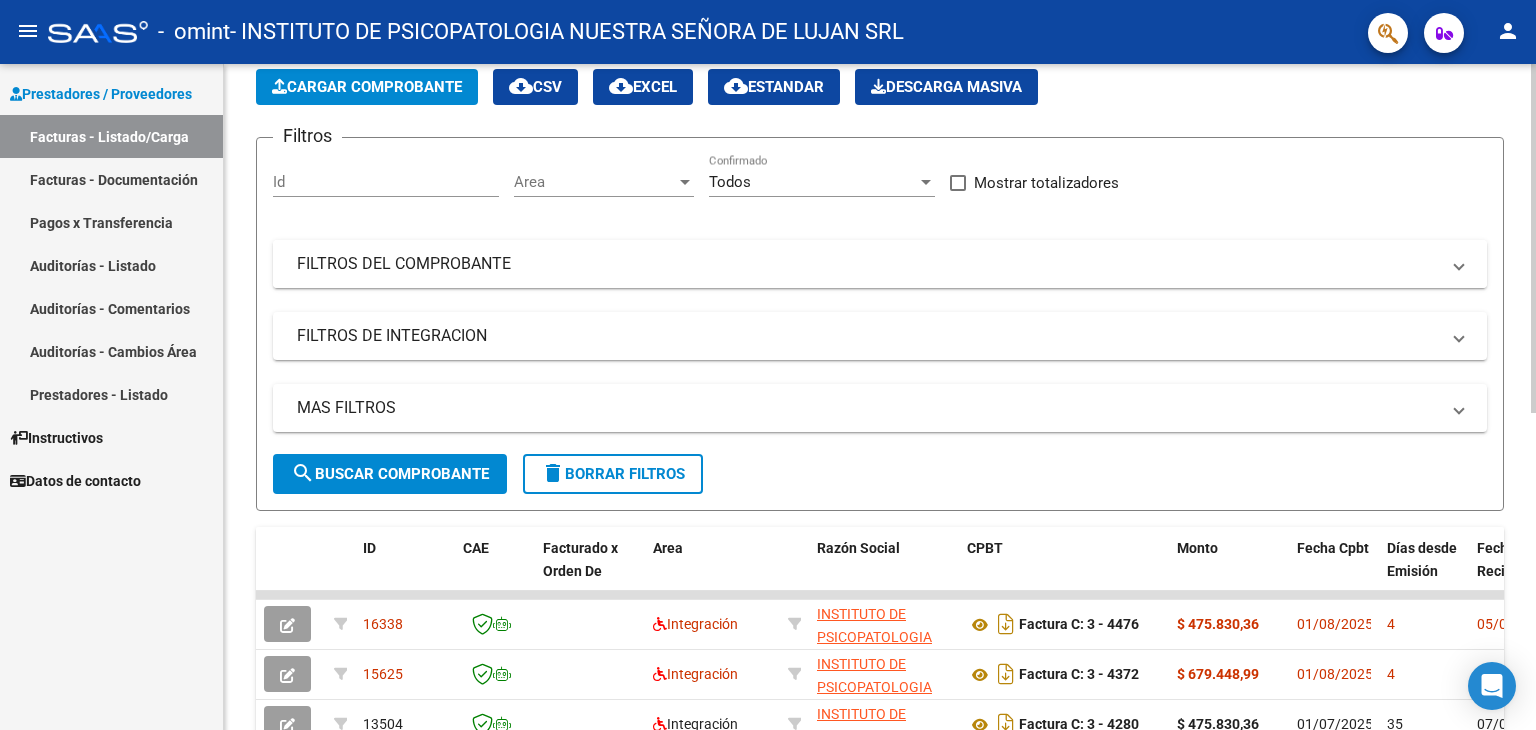 scroll, scrollTop: 0, scrollLeft: 0, axis: both 